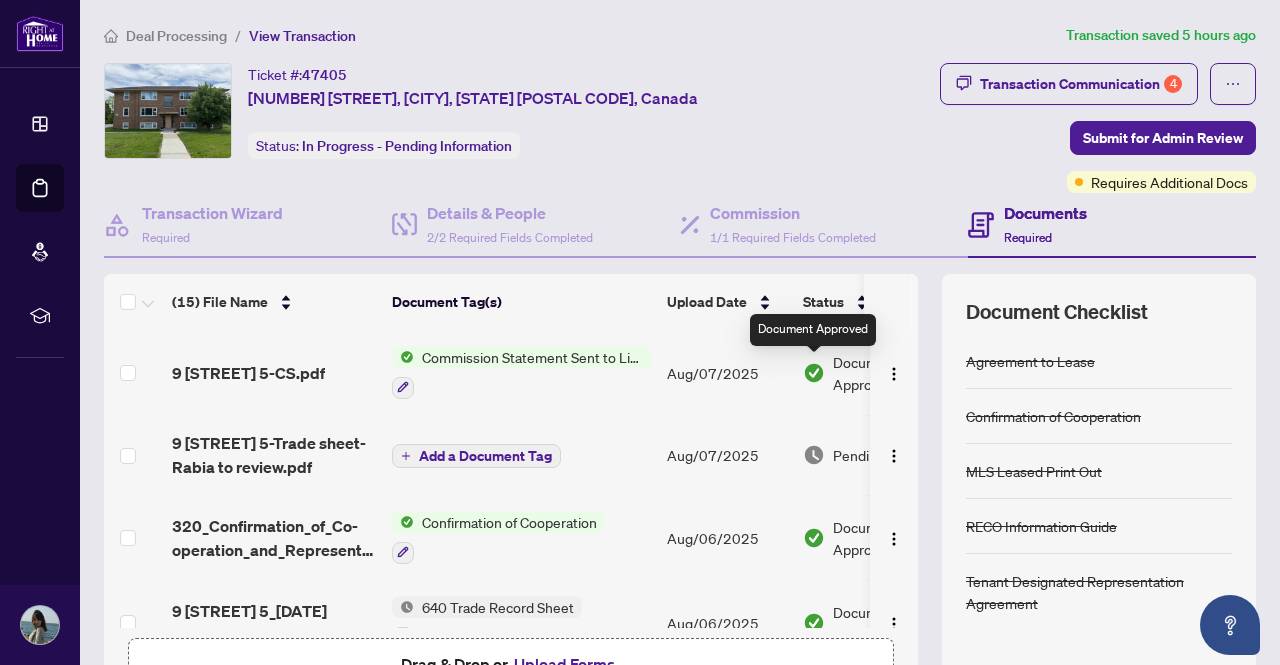 scroll, scrollTop: 0, scrollLeft: 0, axis: both 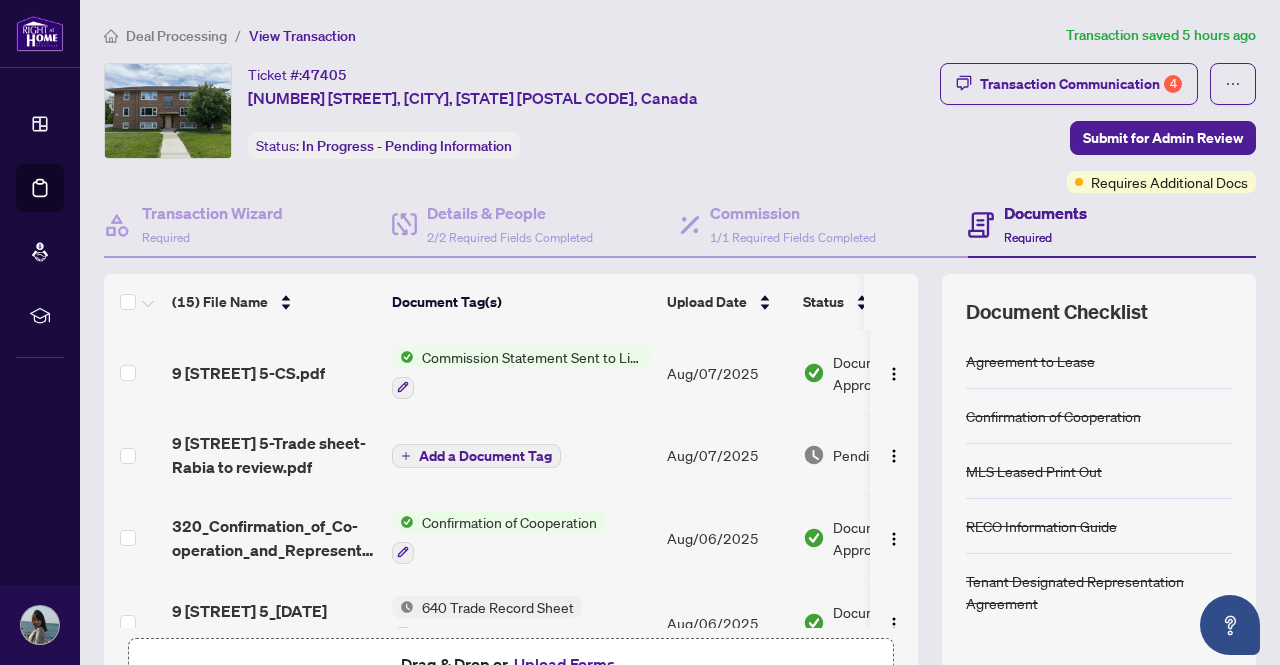 drag, startPoint x: 182, startPoint y: 24, endPoint x: 190, endPoint y: 32, distance: 11.313708 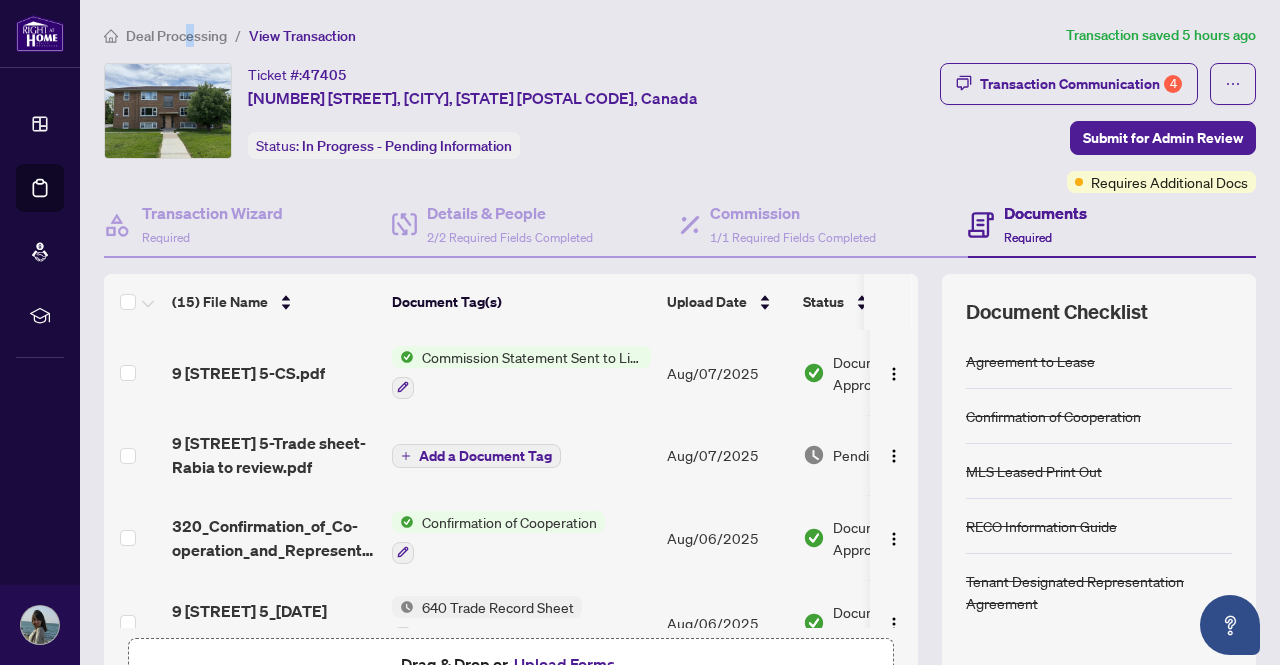 click on "Deal Processing" at bounding box center [176, 36] 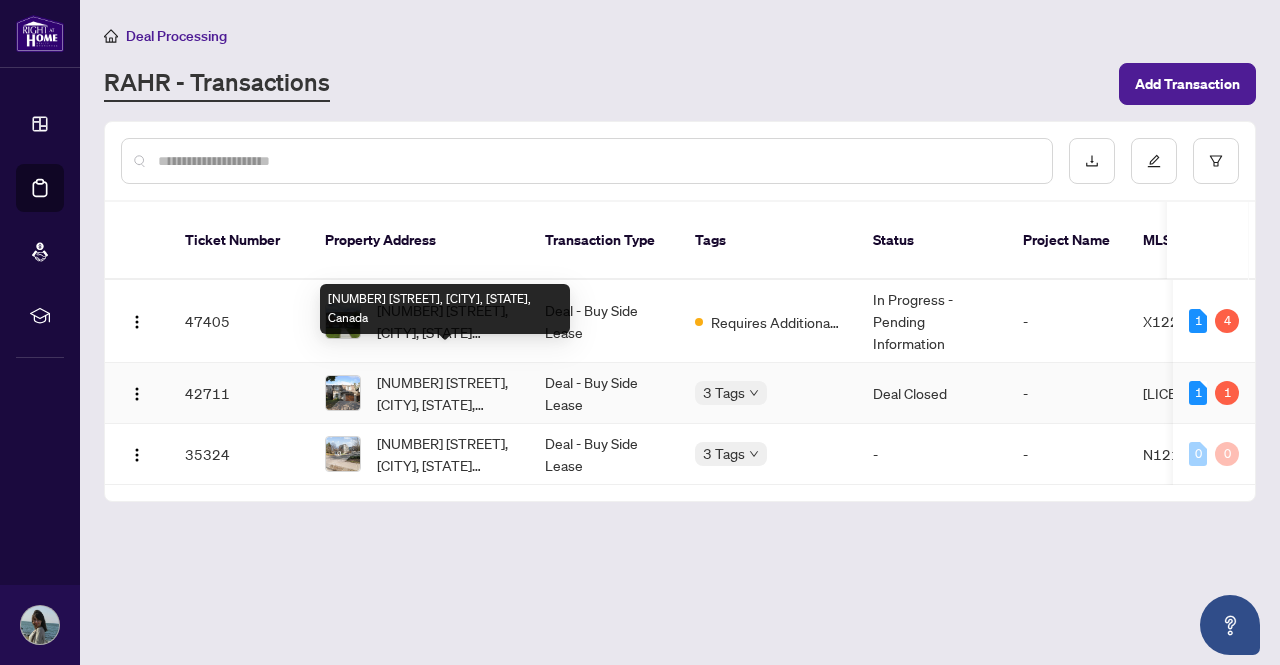 click on "[NUMBER] [STREET], [CITY], [STATE], Canada" at bounding box center [445, 393] 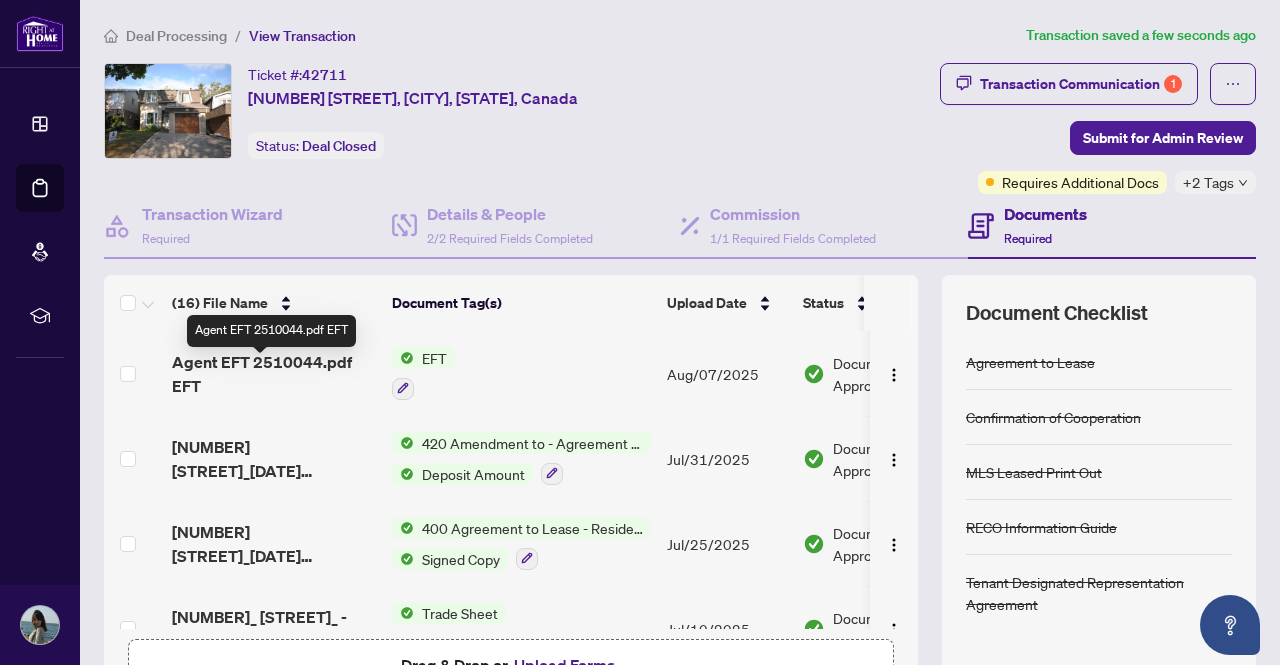 click on "Agent EFT 2510044.pdf EFT" at bounding box center (274, 374) 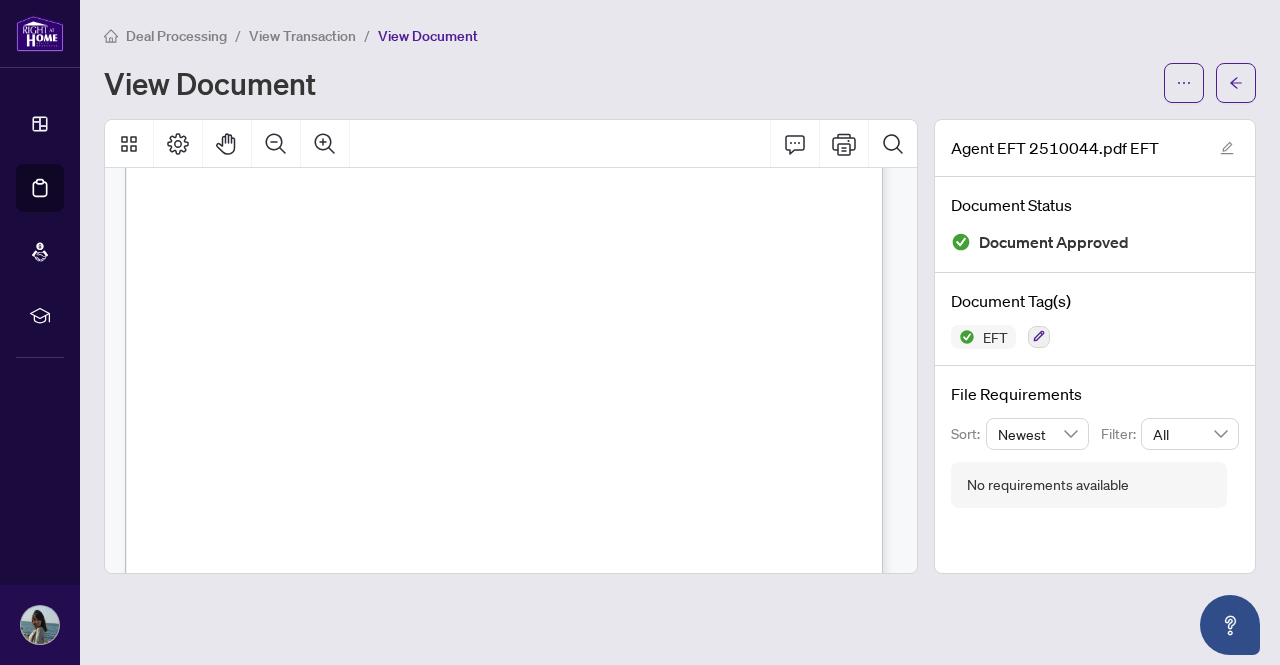 scroll, scrollTop: 0, scrollLeft: 0, axis: both 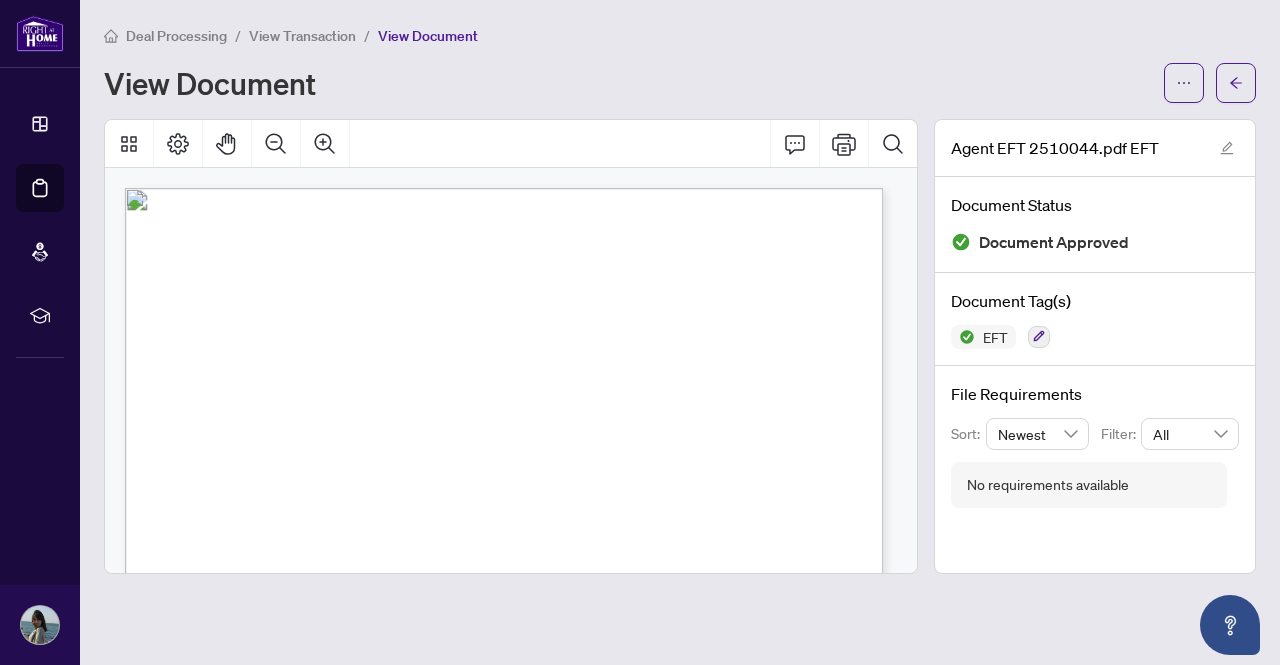 click on "Deal Processing" at bounding box center [176, 36] 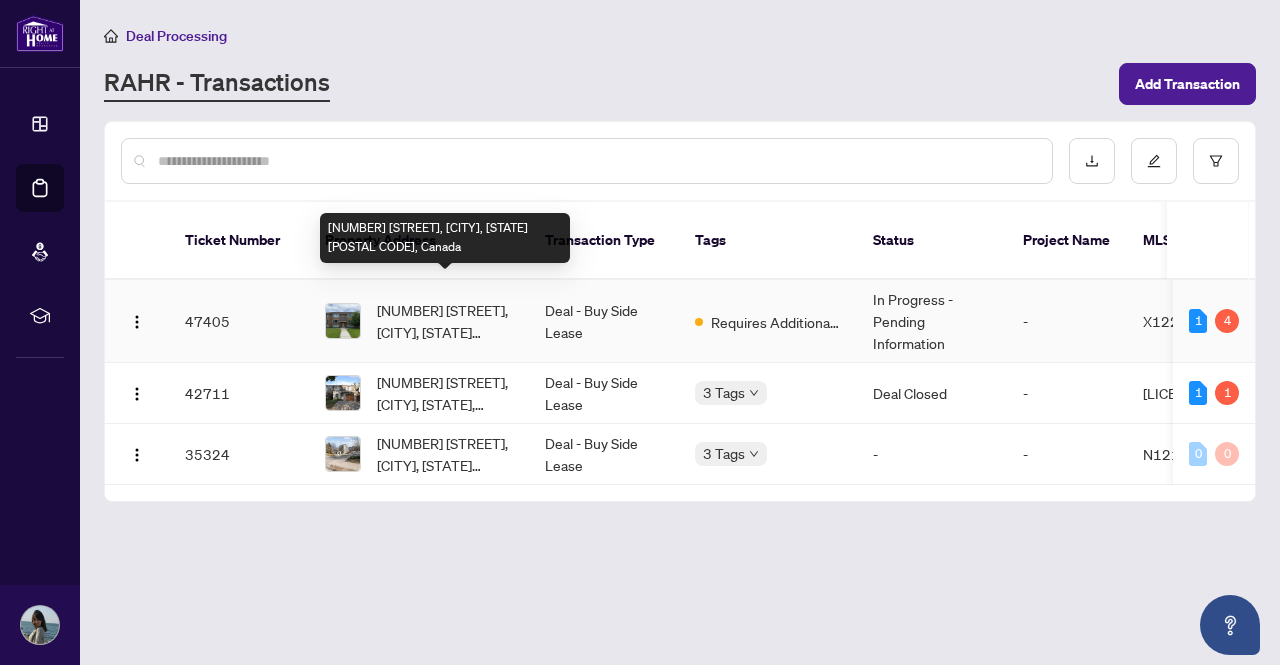 click on "[NUMBER] [STREET], [CITY], [STATE] [POSTAL CODE], Canada" at bounding box center [445, 321] 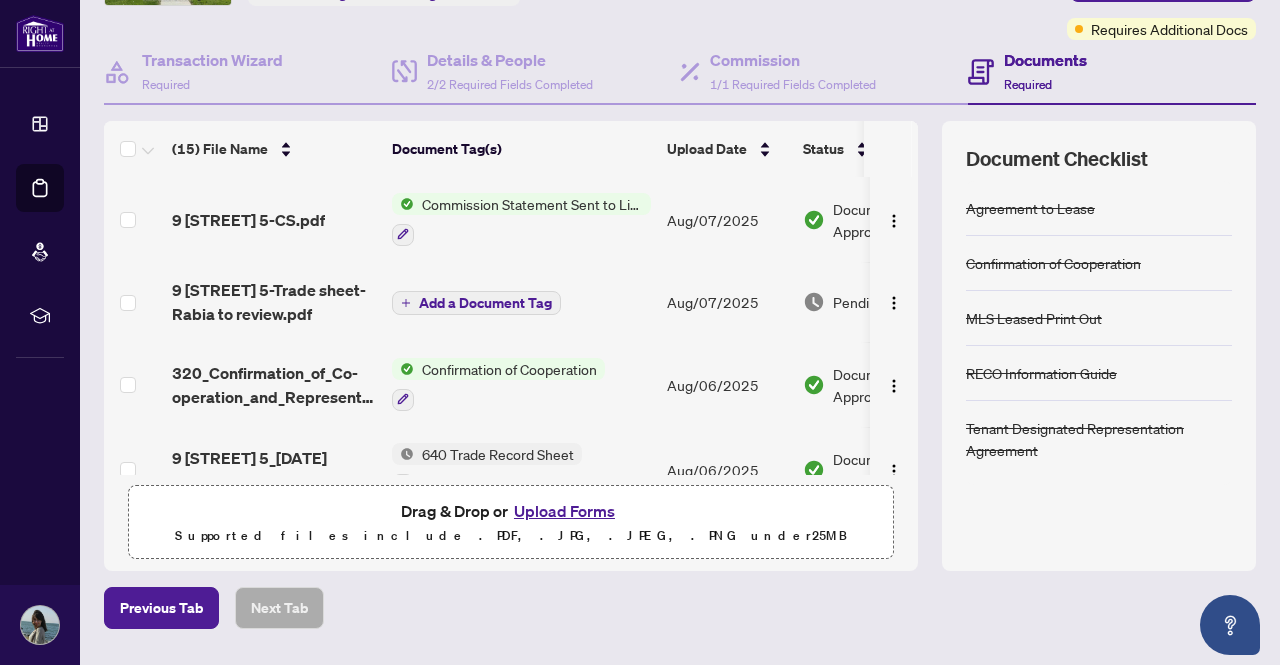 scroll, scrollTop: 207, scrollLeft: 0, axis: vertical 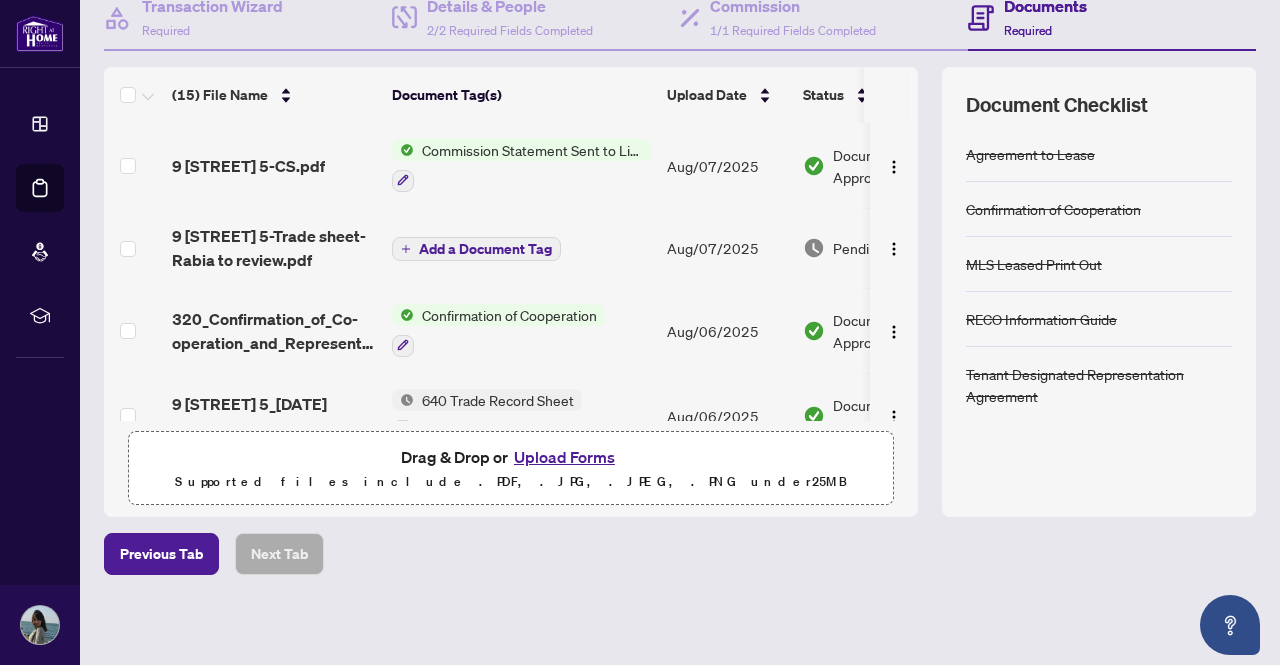 click on "Upload Forms" at bounding box center (564, 457) 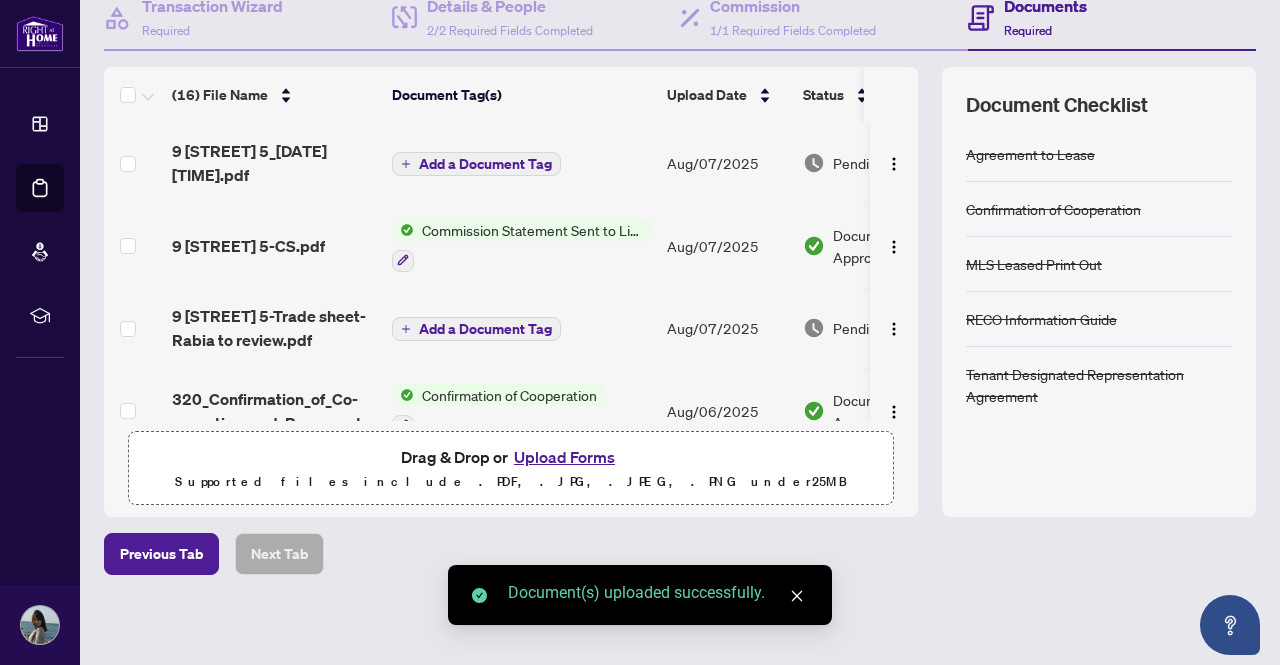 click on "Add a Document Tag" at bounding box center (485, 164) 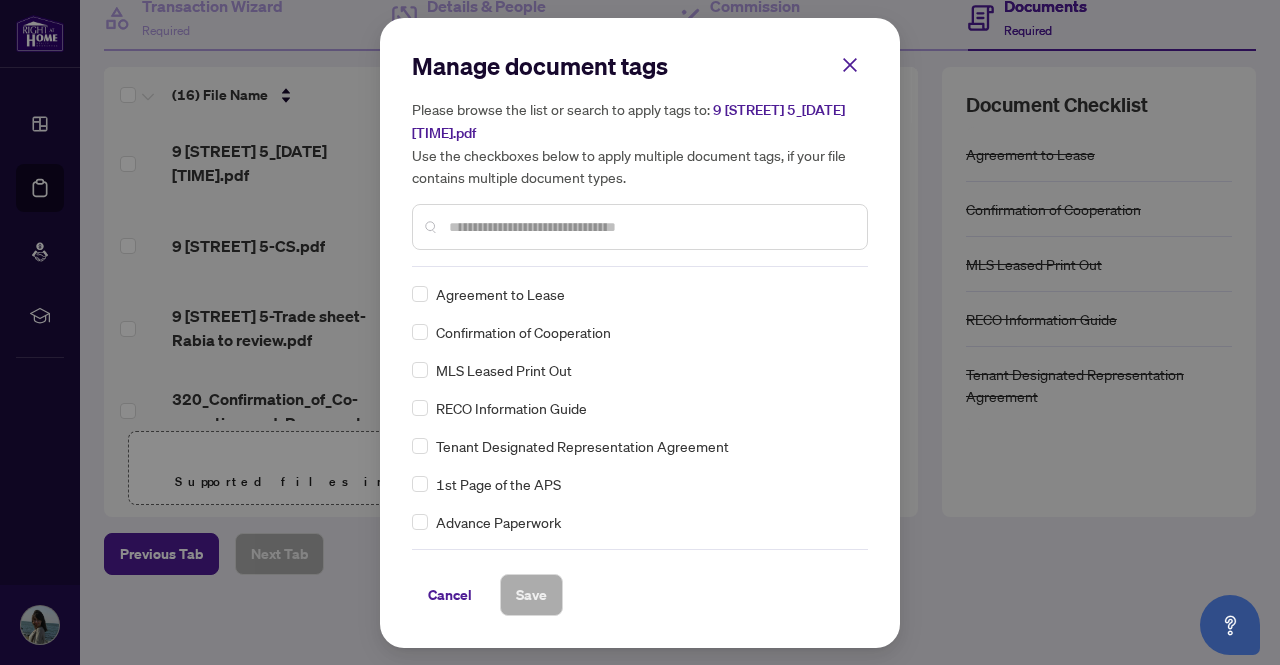 click on "Manage document tags Please browse the list or search to apply tags to:   9 [STREET] 5_[DATE] [TIME].pdf   Use the checkboxes below to apply multiple document tags, if your file contains multiple document types.   Agreement to Lease Confirmation of Cooperation MLS Leased Print Out RECO Information Guide Tenant Designated Representation Agreement 1st Page of the APS Advance Paperwork Agent Correspondence Agreement of Assignment of Purchase and Sale Agreement of Purchase and Sale Agreement to Cooperate /Broker Referral Articles of Incorporation Back to Vendor Letter Belongs to Another Transaction Builder's Consent Buyer Designated Representation Agreement Buyer Designated Representation Agreement Buyers Lawyer Information Certificate of Estate Trustee(s) Client Refused to Sign Closing Date Change Co-op Brokerage Commission Statement Co-op EFT Co-operating Indemnity Agreement Commission Adjustment Commission Agreement Commission Calculation Commission Statement Sent Commission Waiver Letter EFT" at bounding box center [640, 333] 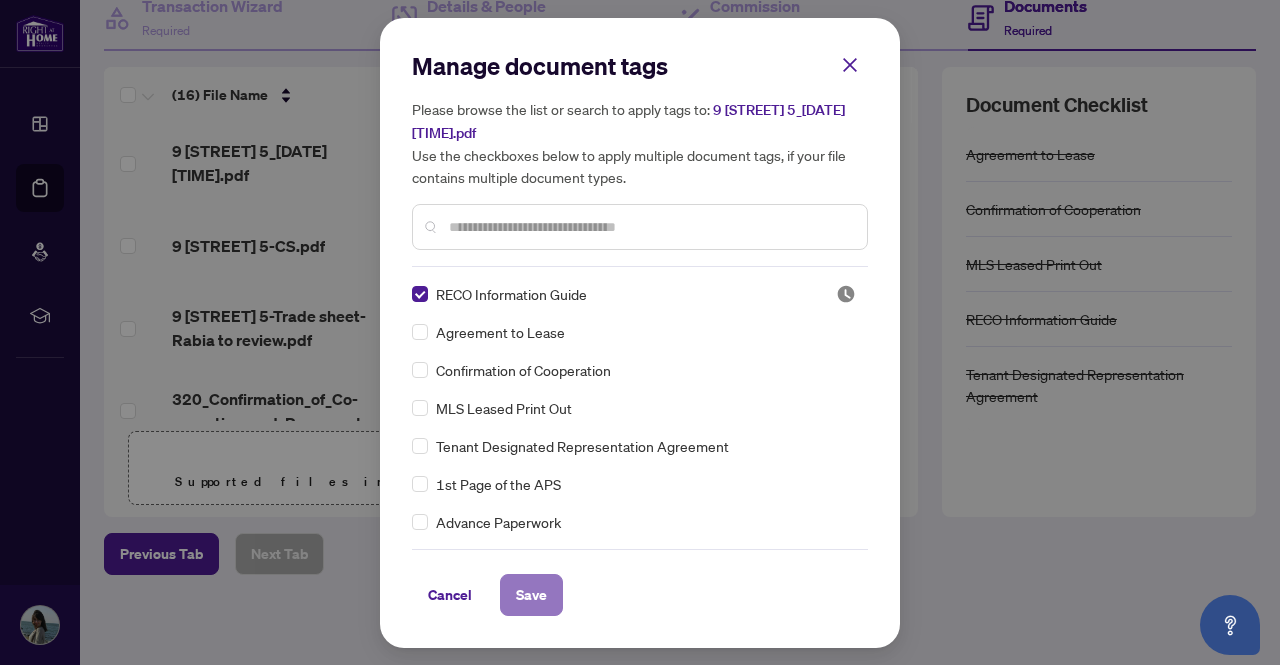click on "Save" at bounding box center (531, 595) 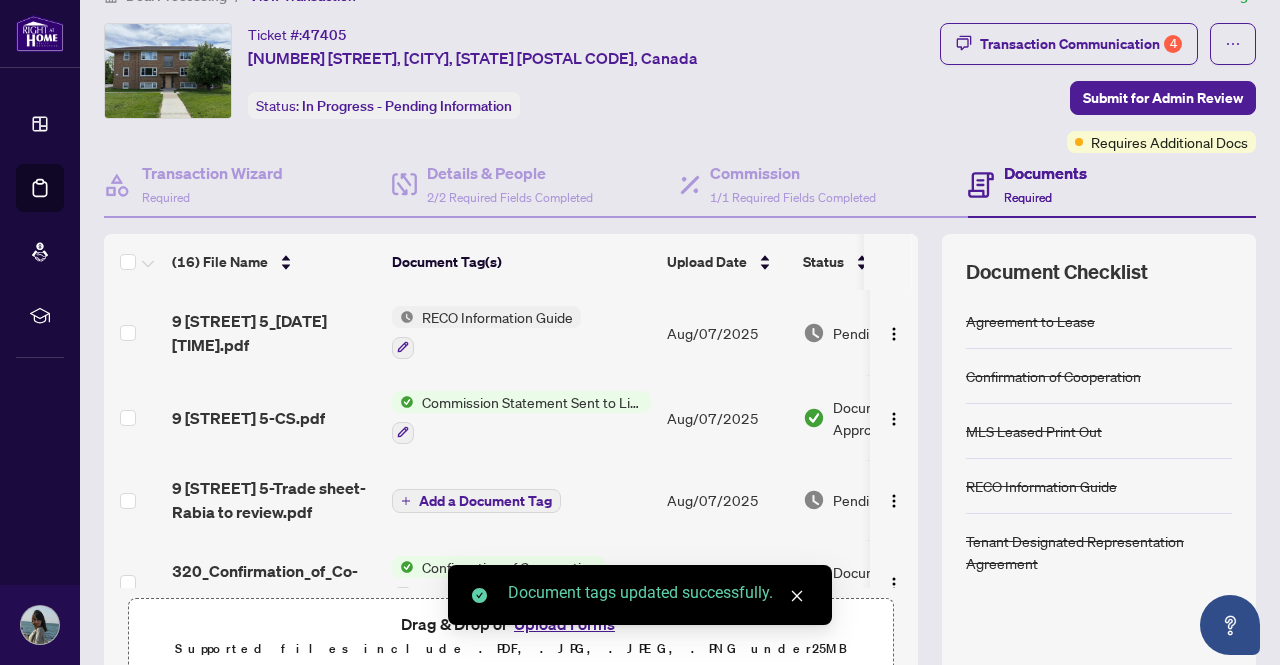 scroll, scrollTop: 39, scrollLeft: 0, axis: vertical 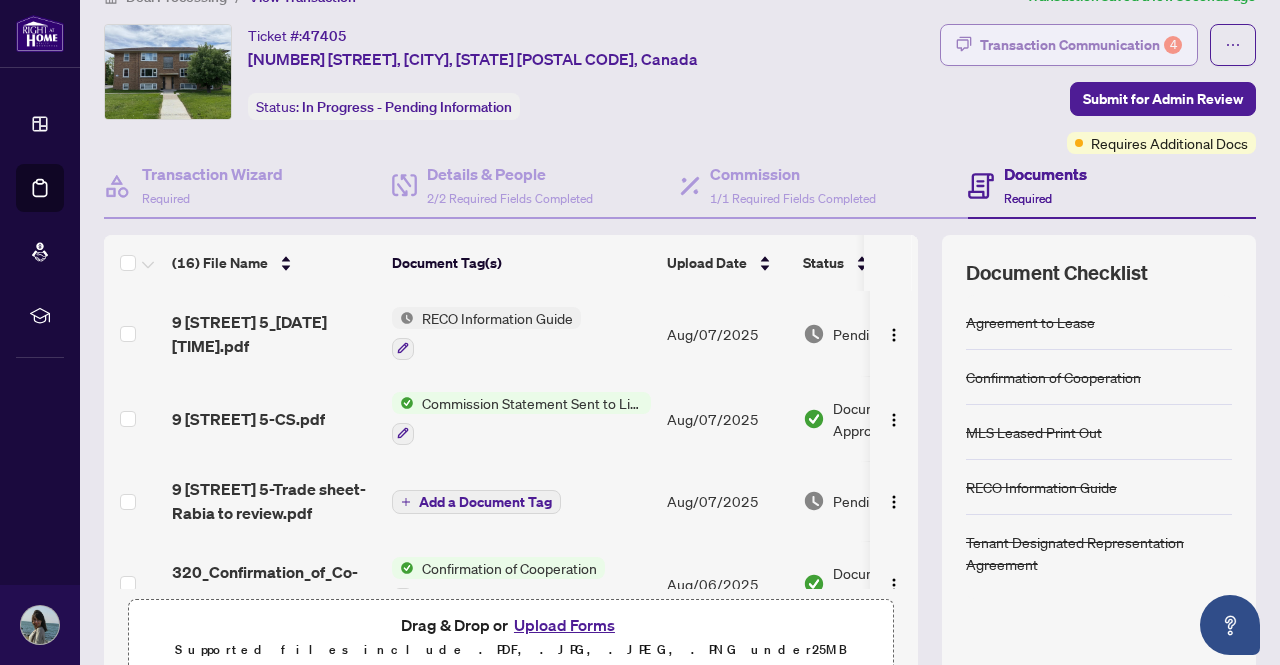 click on "Transaction Communication 4" at bounding box center (1081, 45) 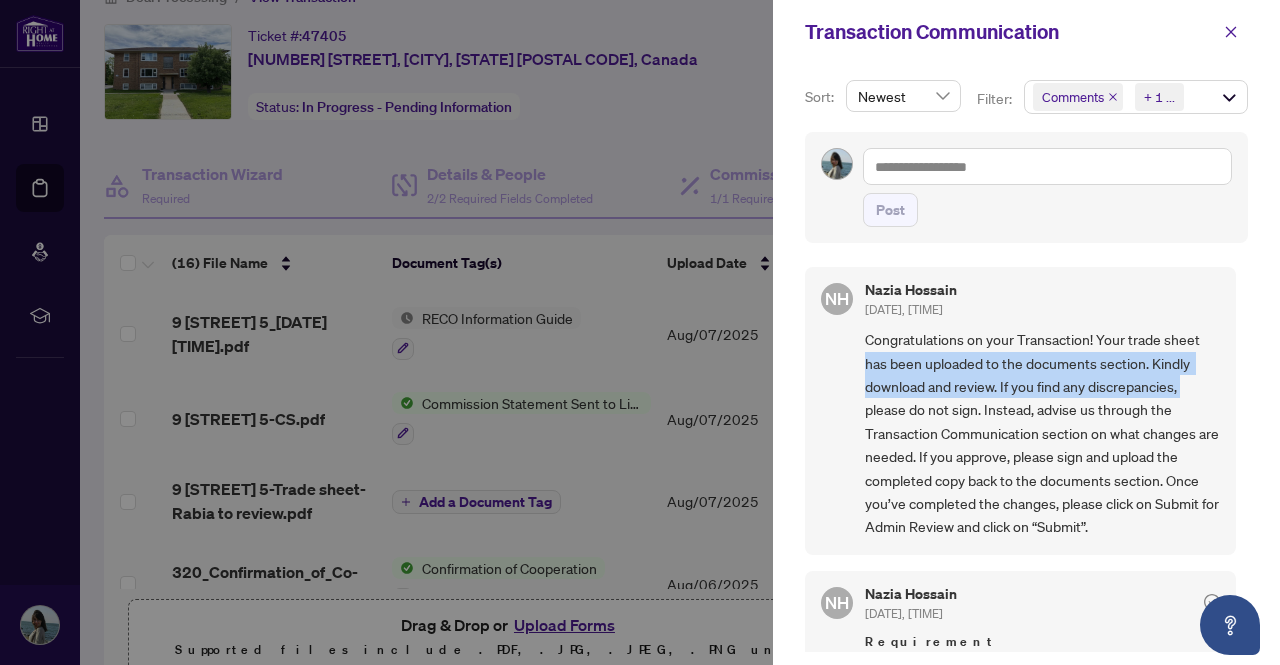 drag, startPoint x: 1241, startPoint y: 324, endPoint x: 1242, endPoint y: 383, distance: 59.008472 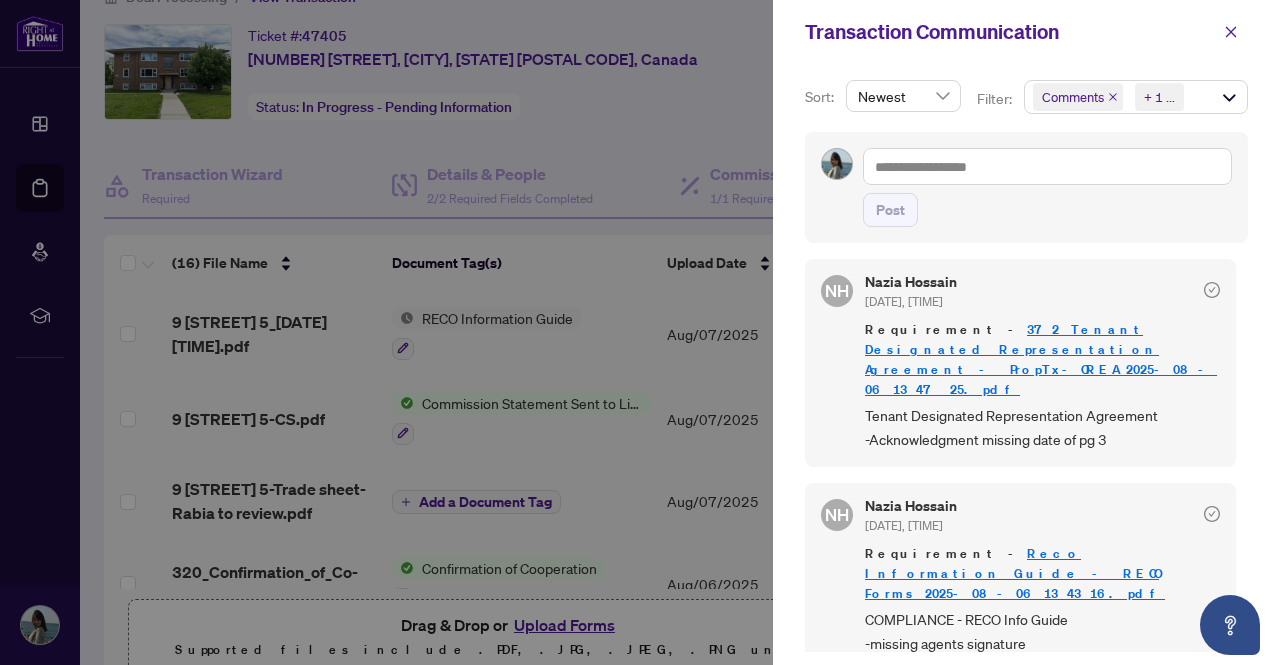 scroll, scrollTop: 462, scrollLeft: 0, axis: vertical 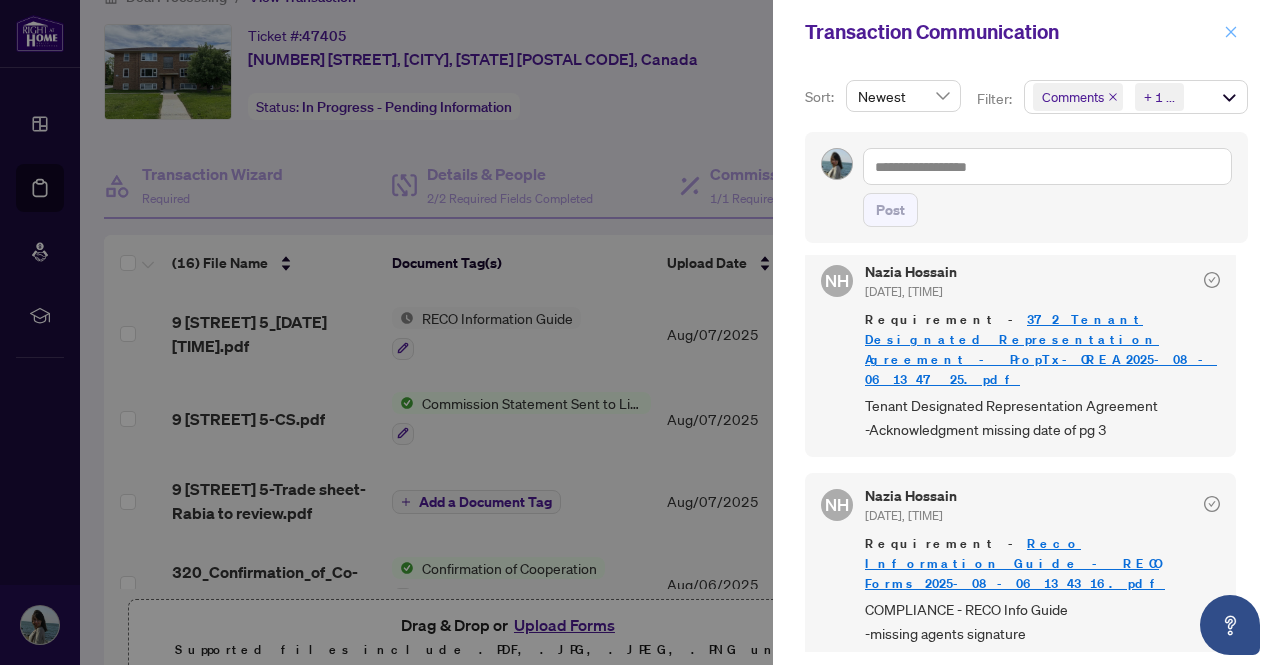 click 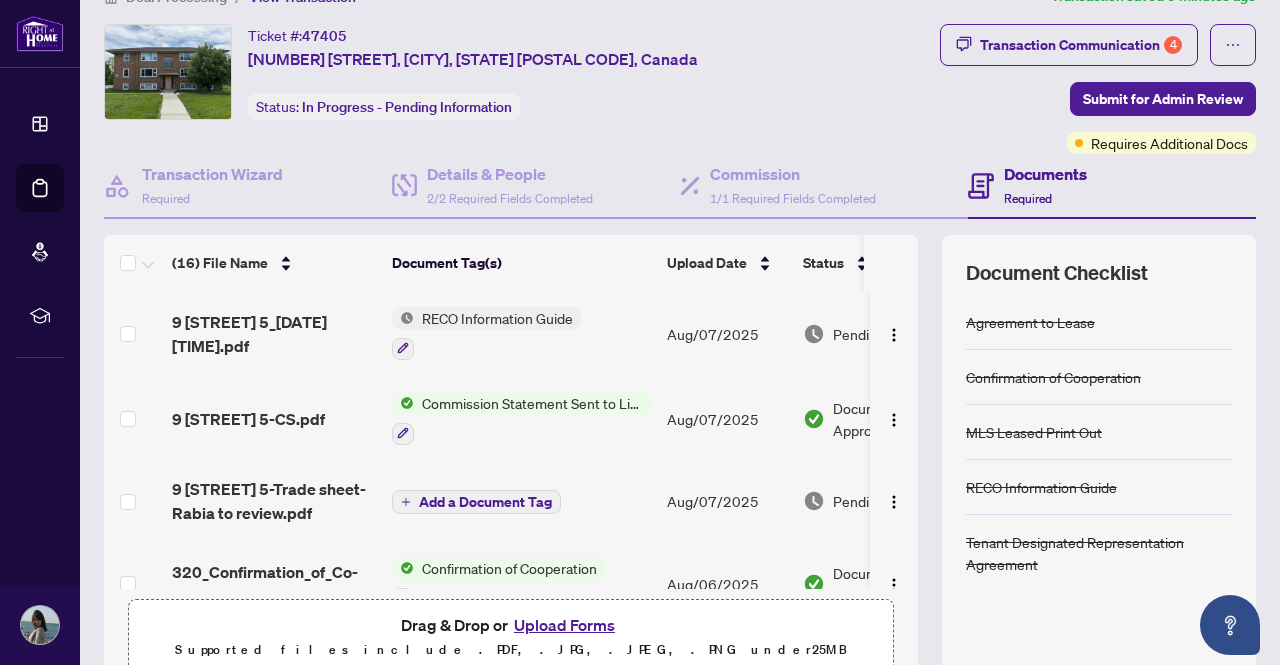click on "Upload Forms" at bounding box center [564, 625] 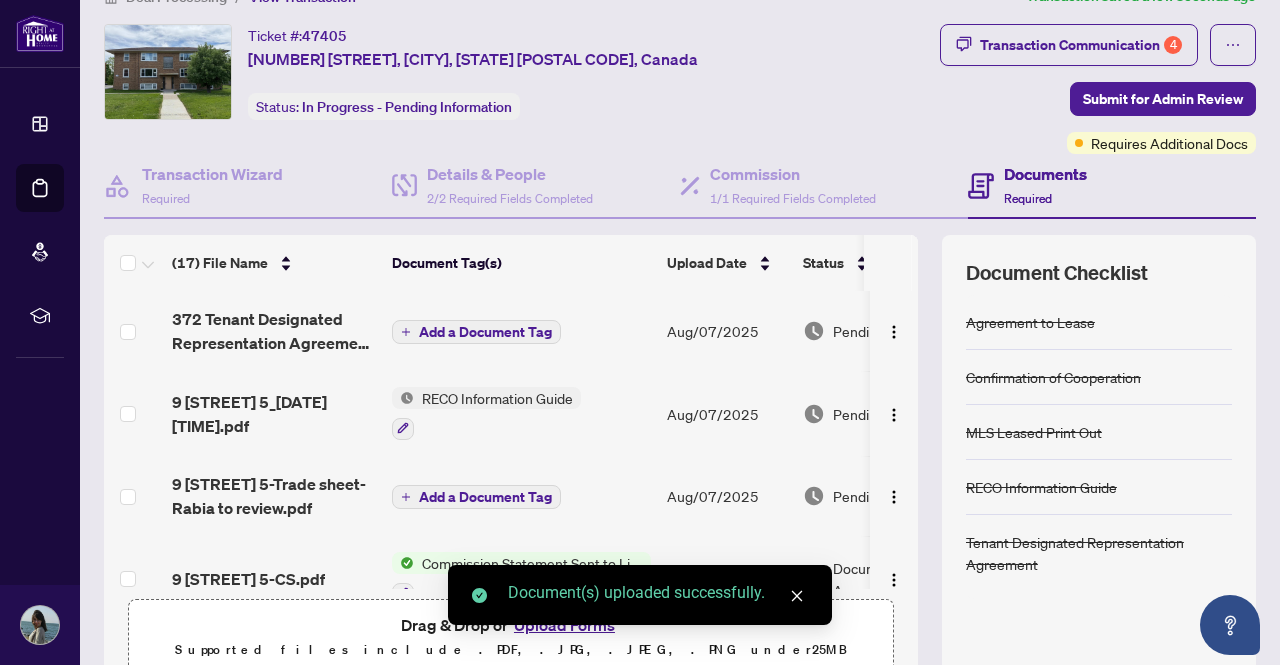 click on "Add a Document Tag" at bounding box center [485, 332] 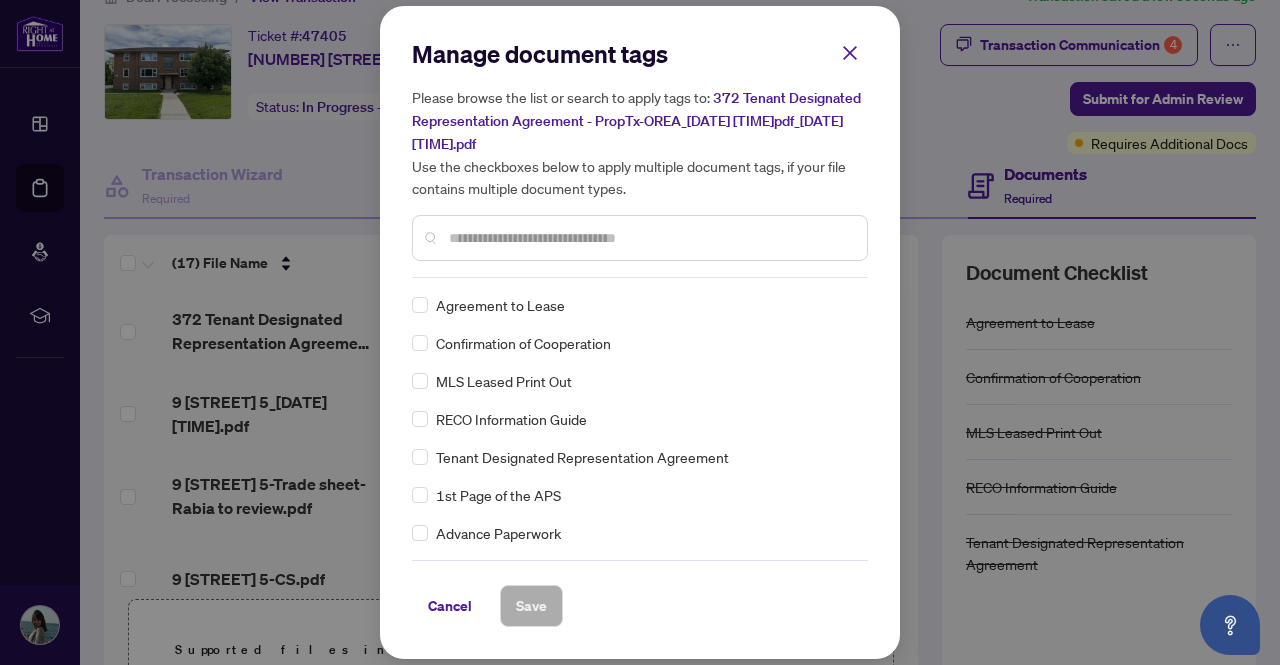 click at bounding box center (650, 238) 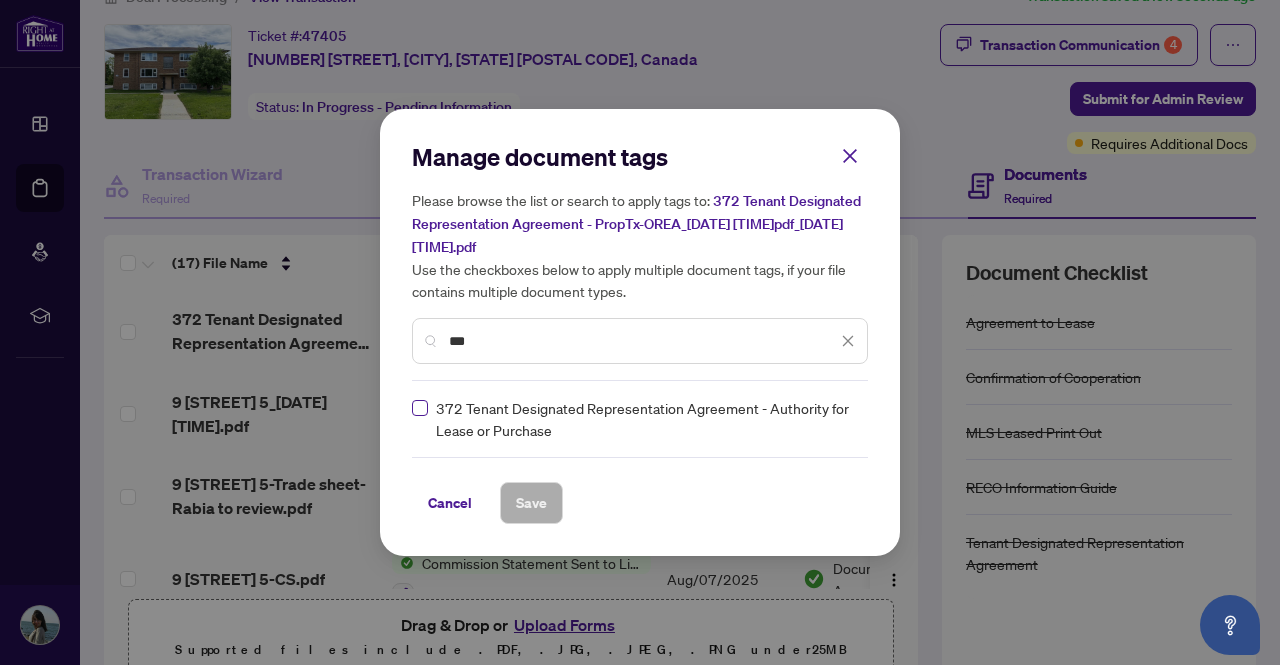 type on "***" 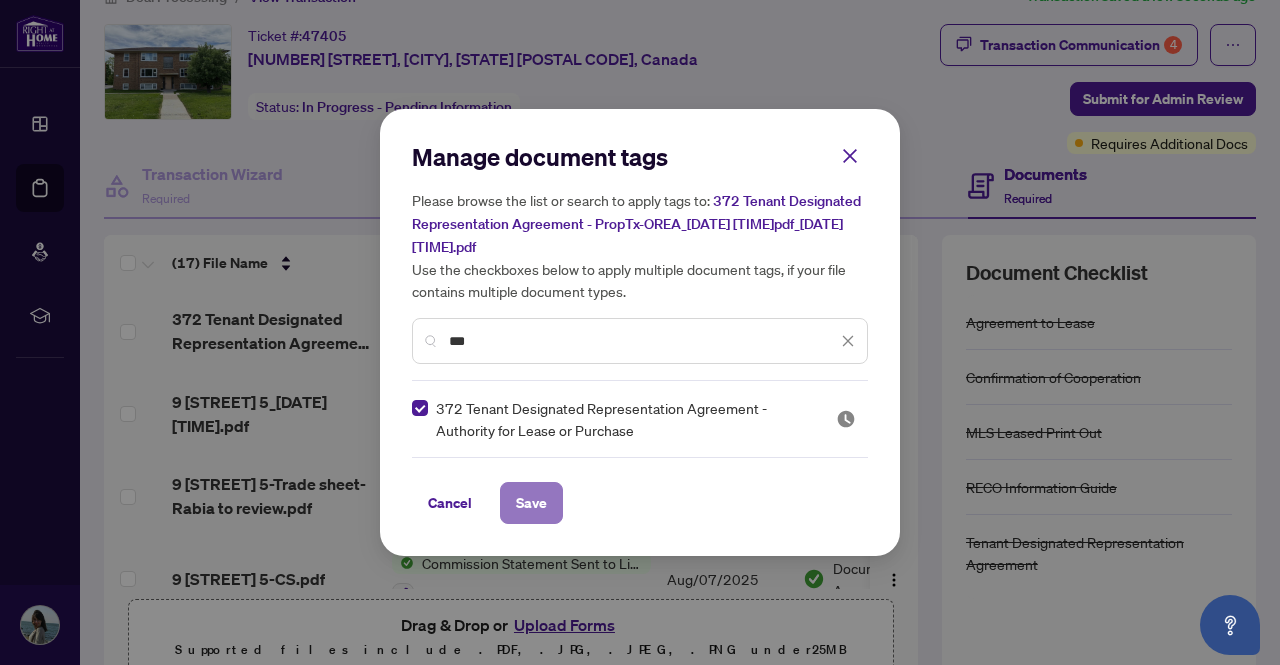 click on "Save" at bounding box center (531, 503) 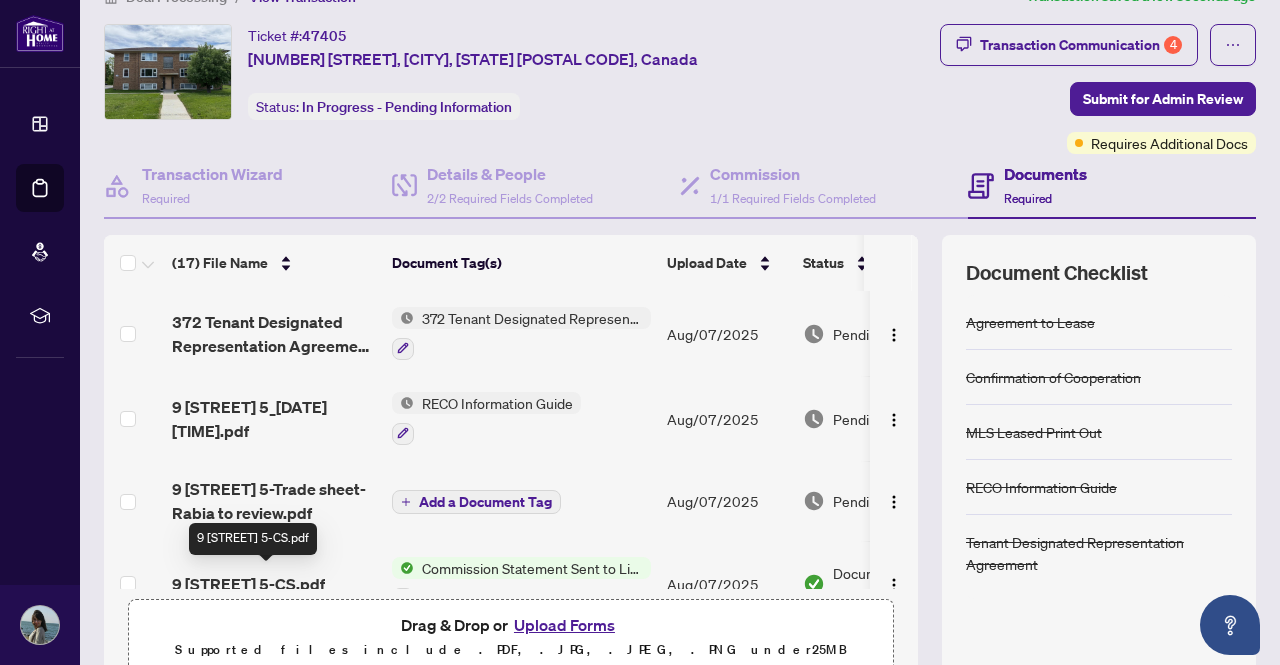 click on "9 [STREET] 5-CS.pdf" at bounding box center (248, 584) 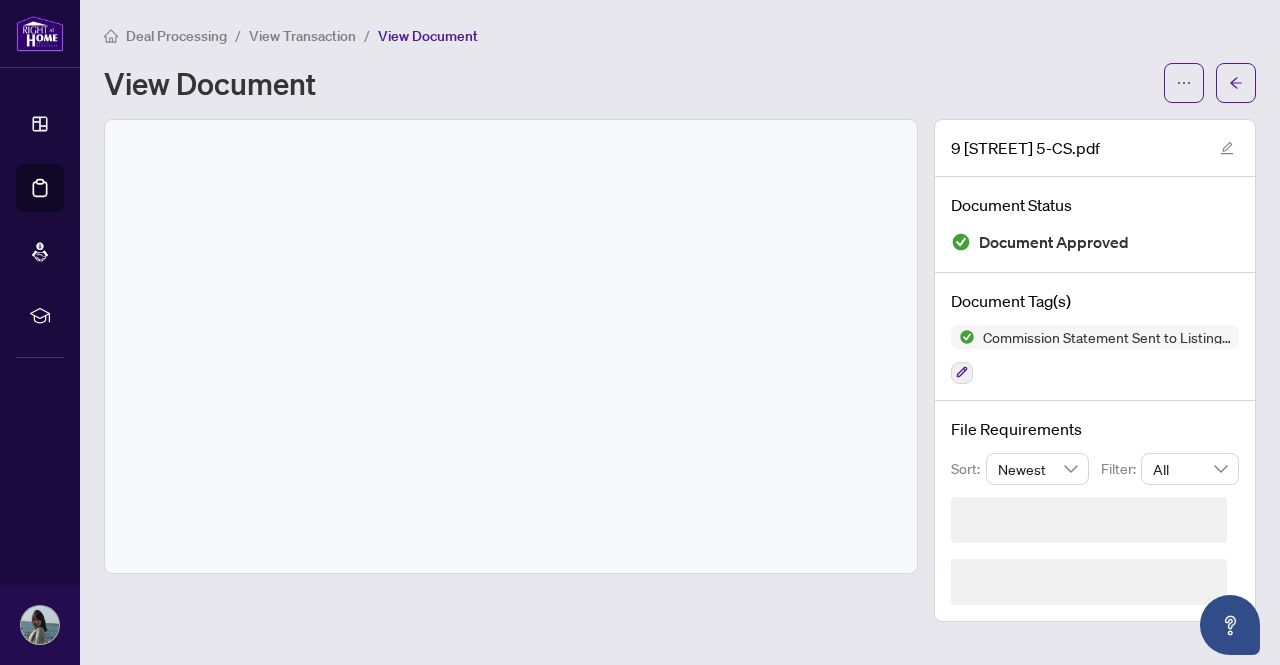 scroll, scrollTop: 0, scrollLeft: 0, axis: both 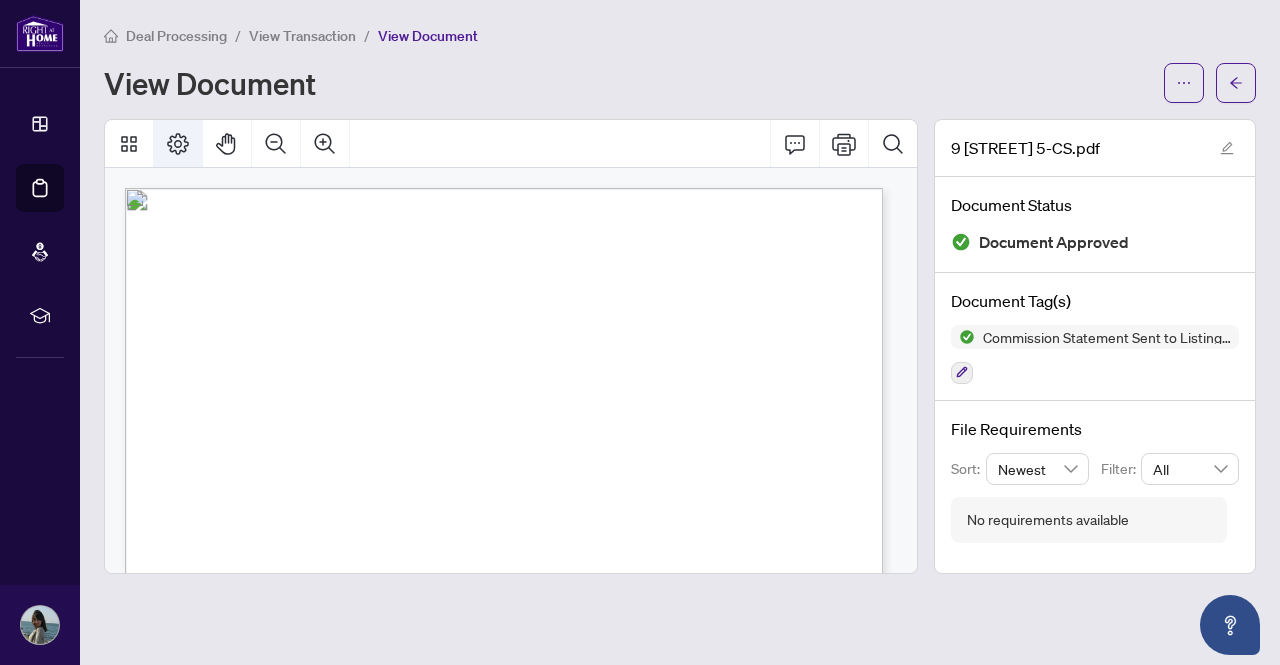 click 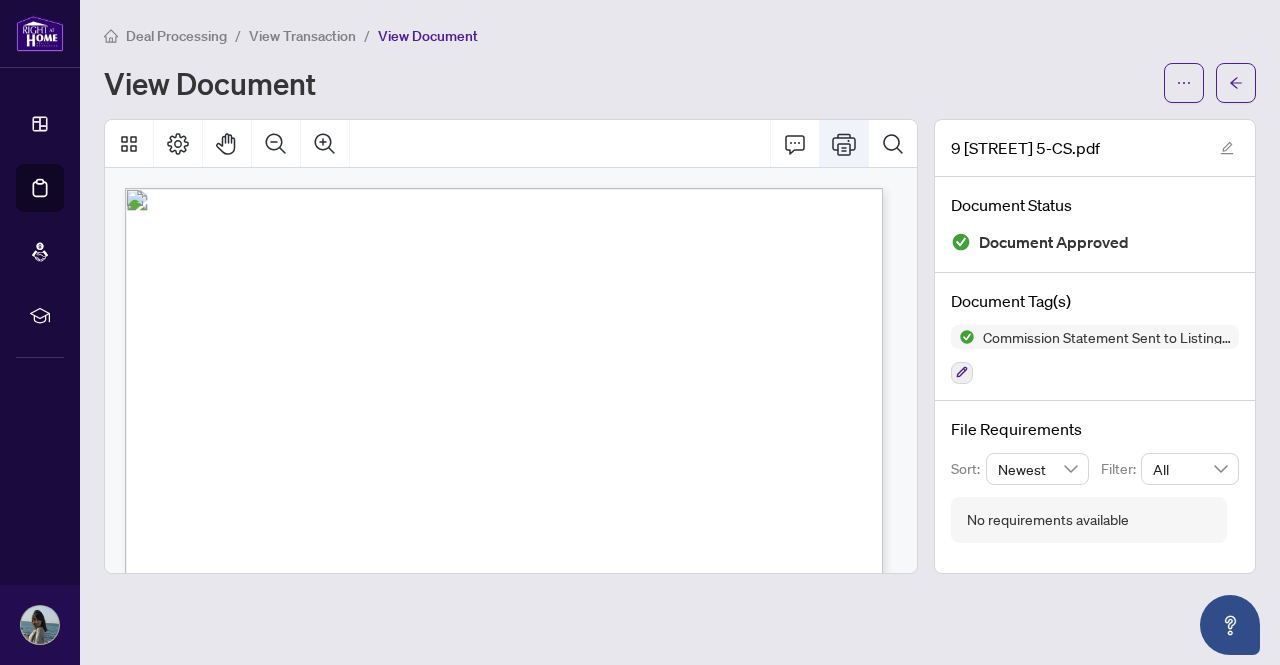 click 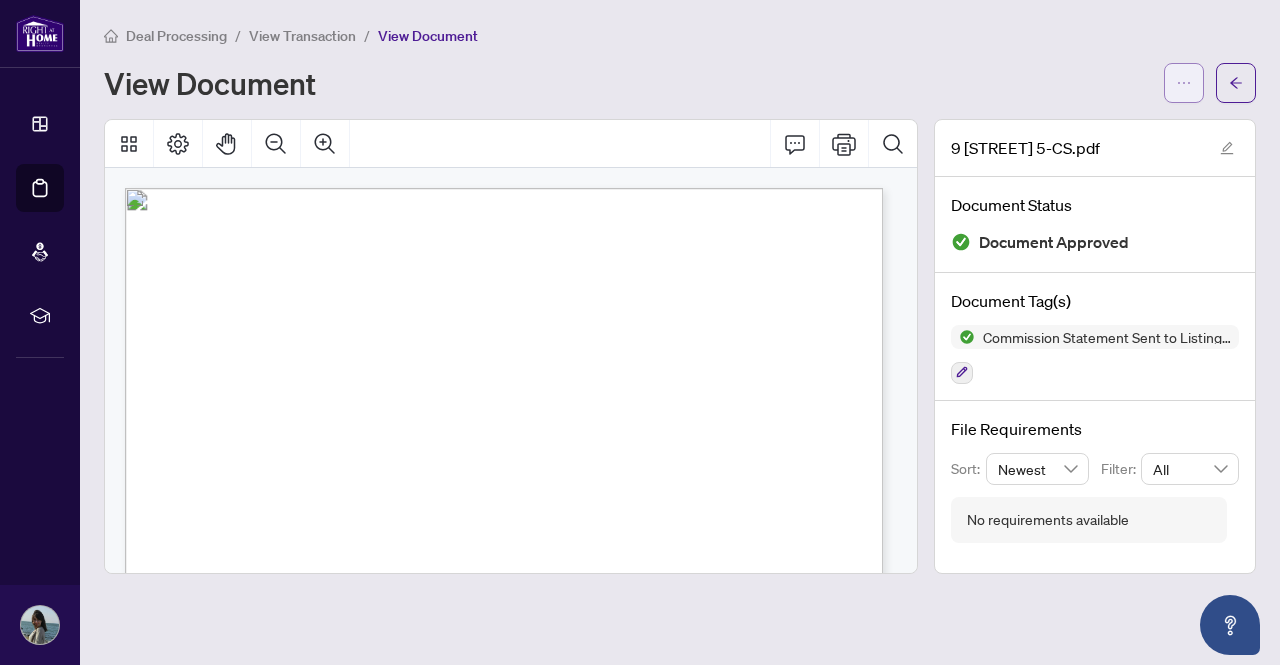click at bounding box center (1184, 83) 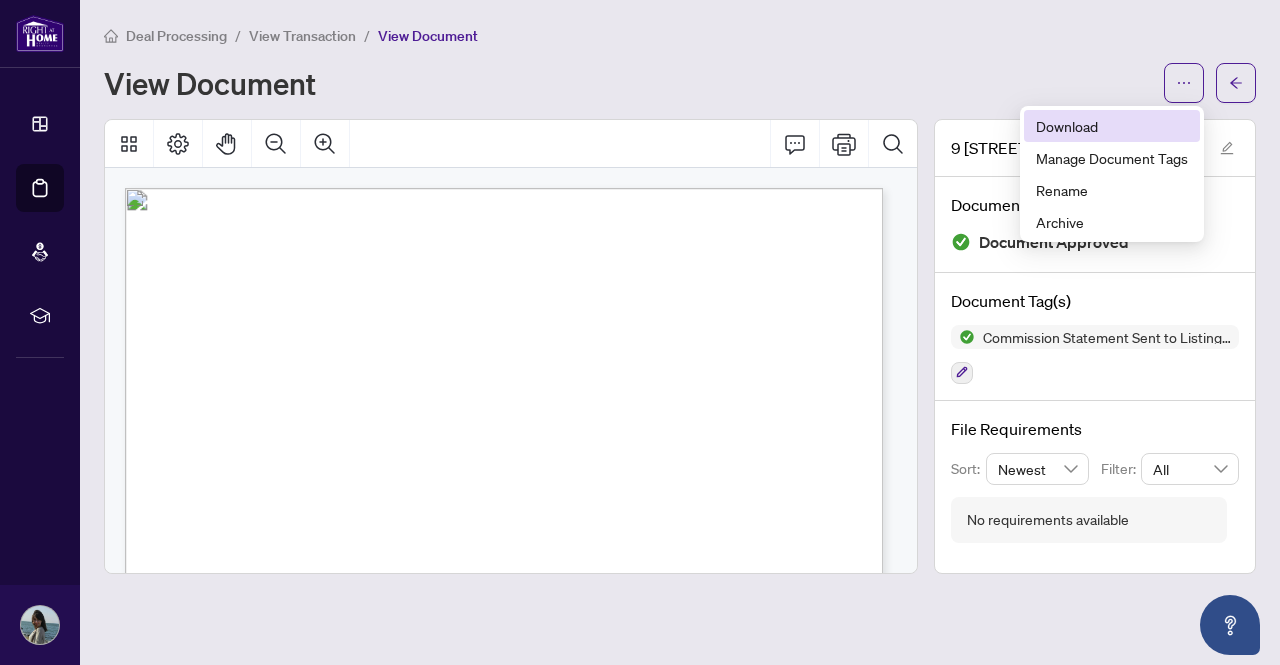 click on "Download" at bounding box center [1112, 126] 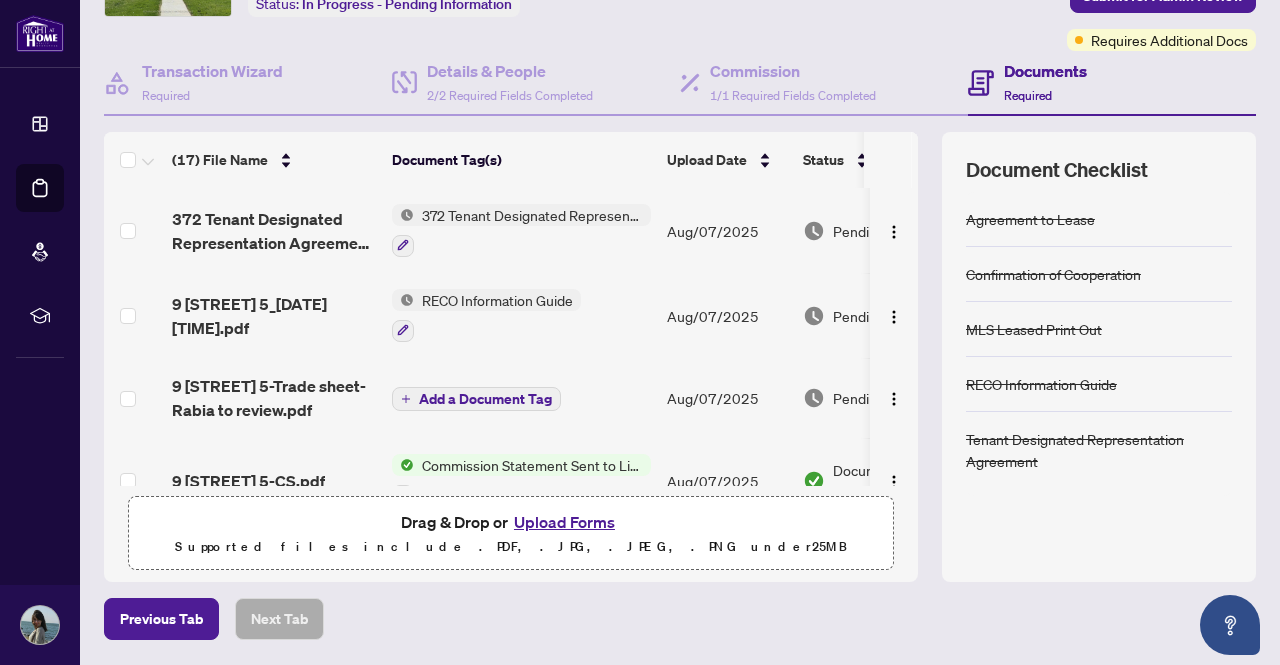 scroll, scrollTop: 204, scrollLeft: 0, axis: vertical 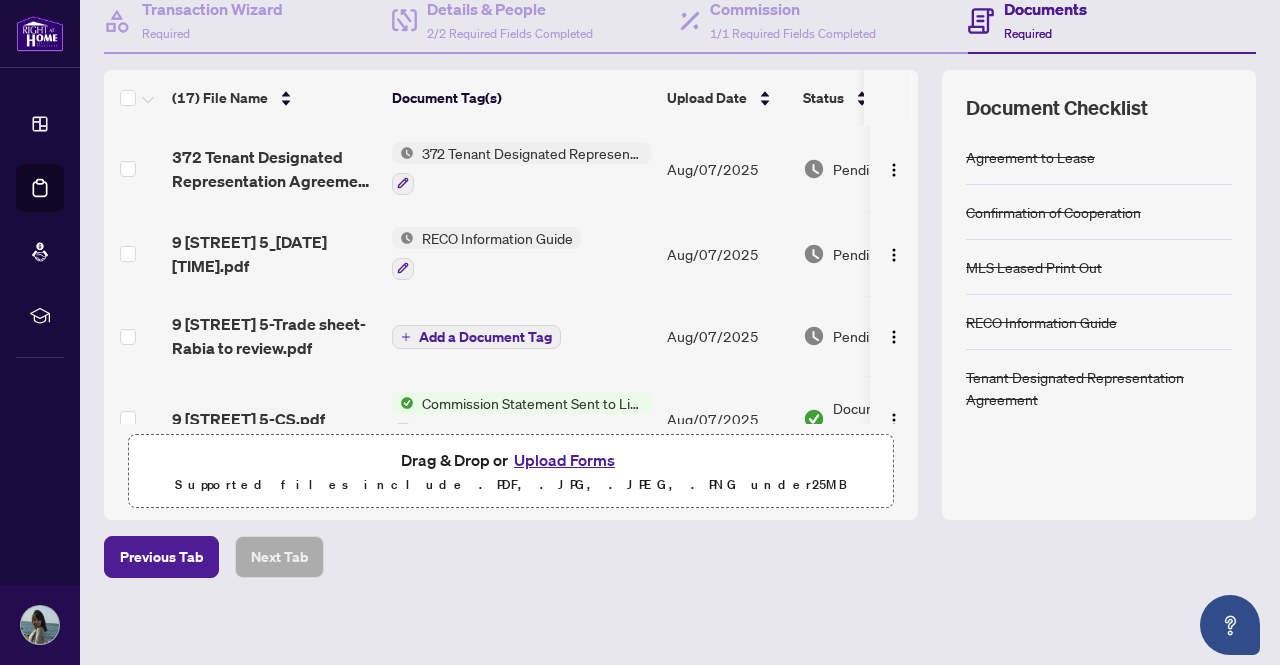 click on "Upload Forms" at bounding box center [564, 460] 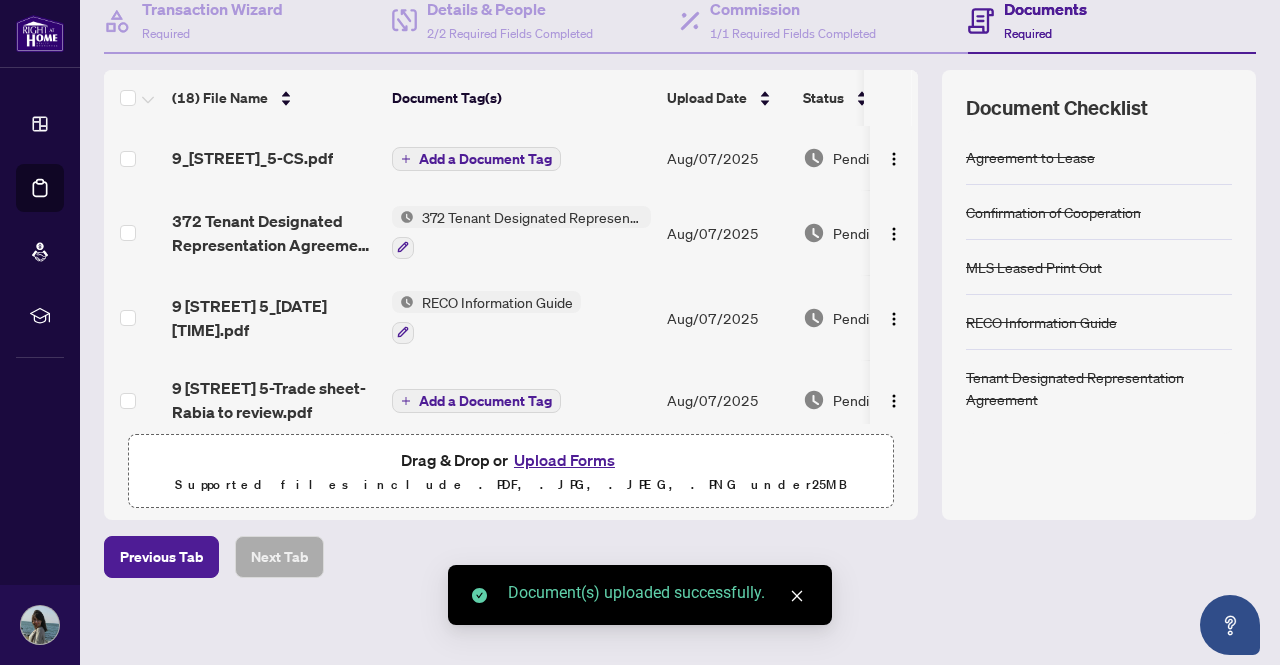 click on "Add a Document Tag" at bounding box center (485, 159) 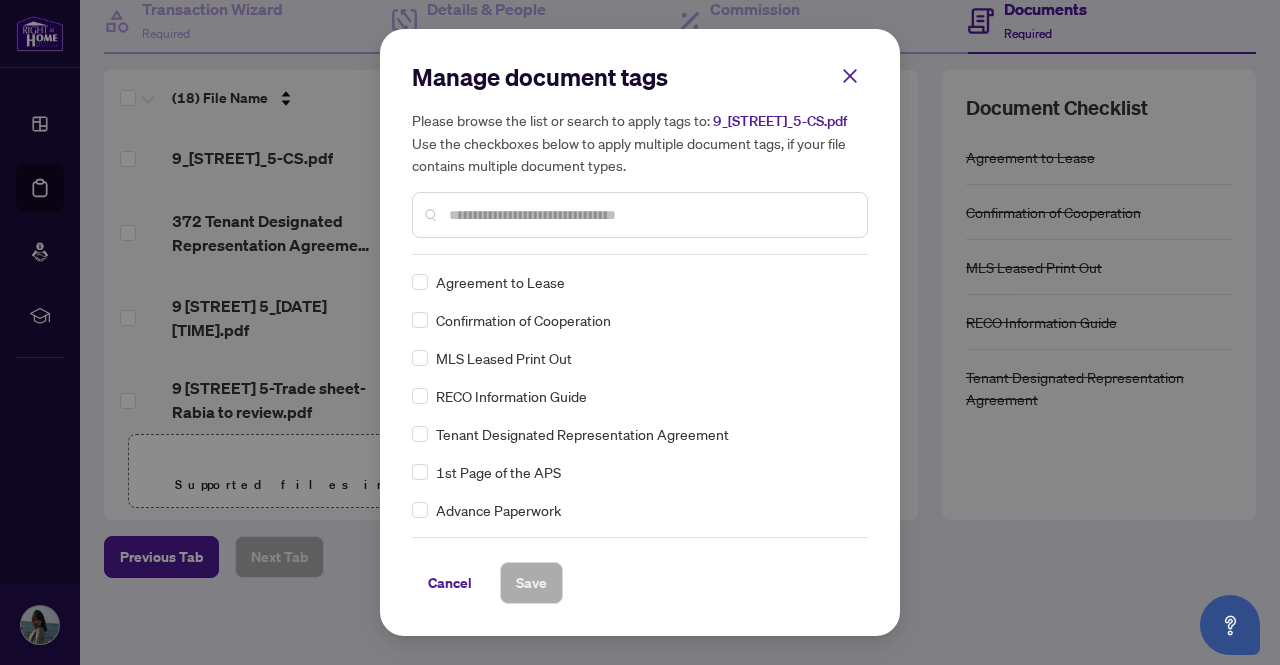 click at bounding box center (650, 215) 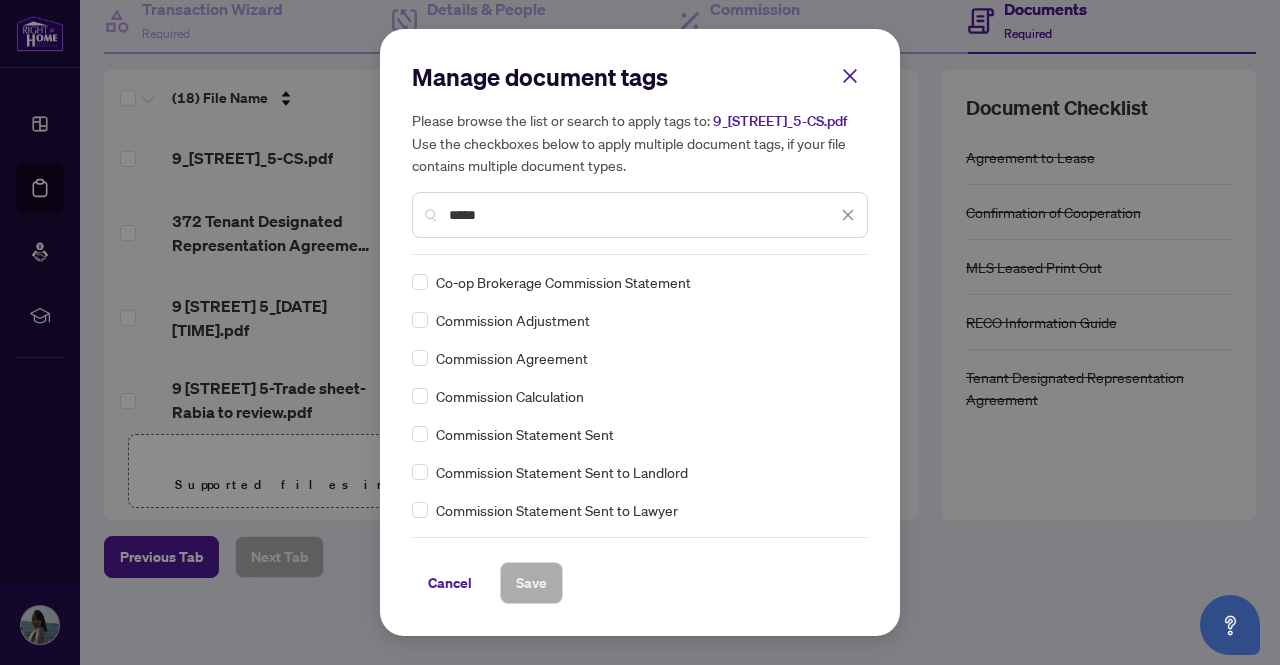 type on "*****" 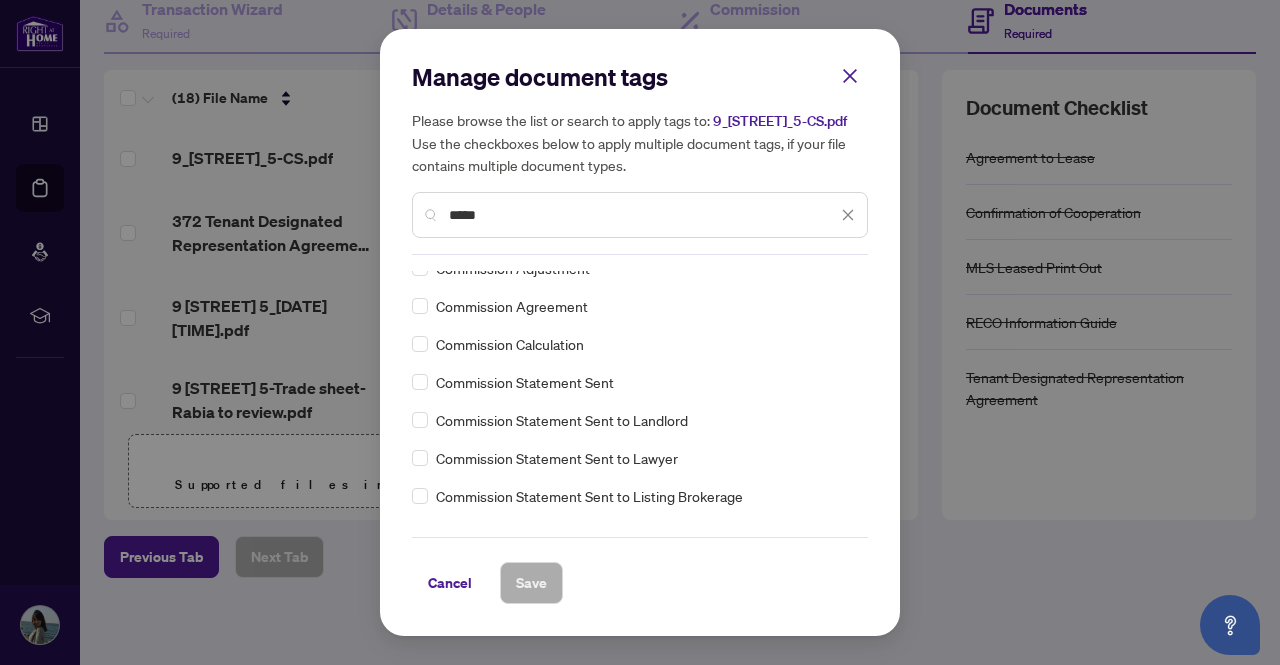 scroll, scrollTop: 0, scrollLeft: 0, axis: both 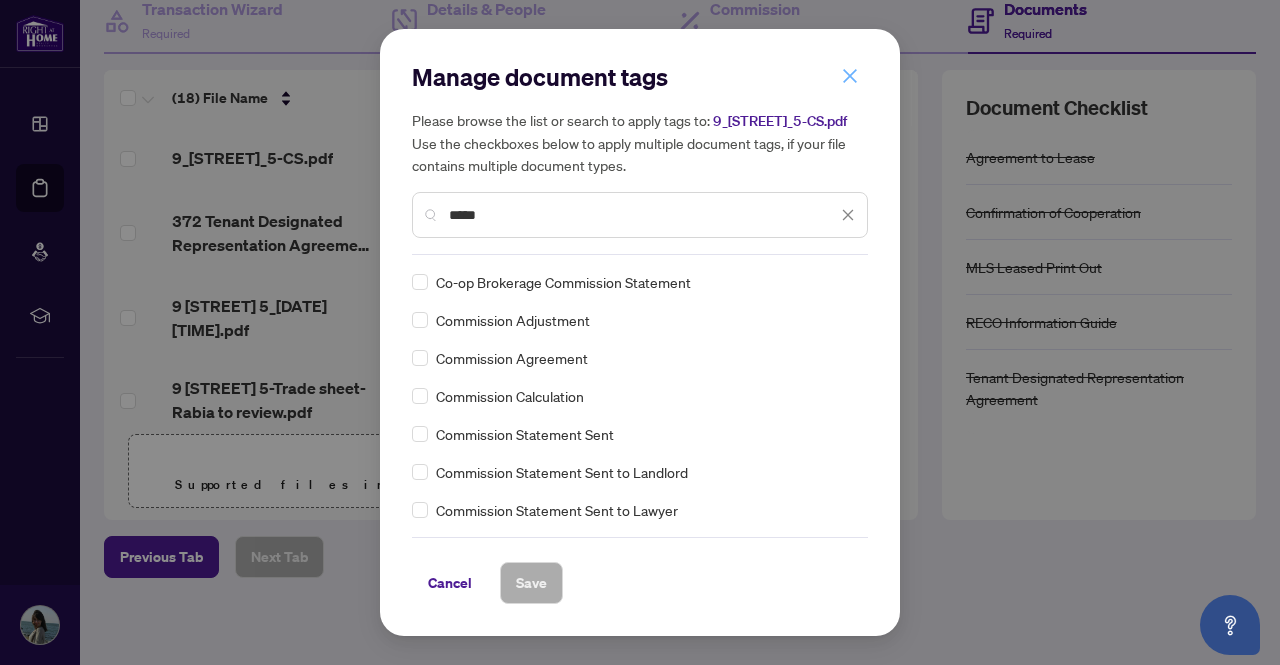 click 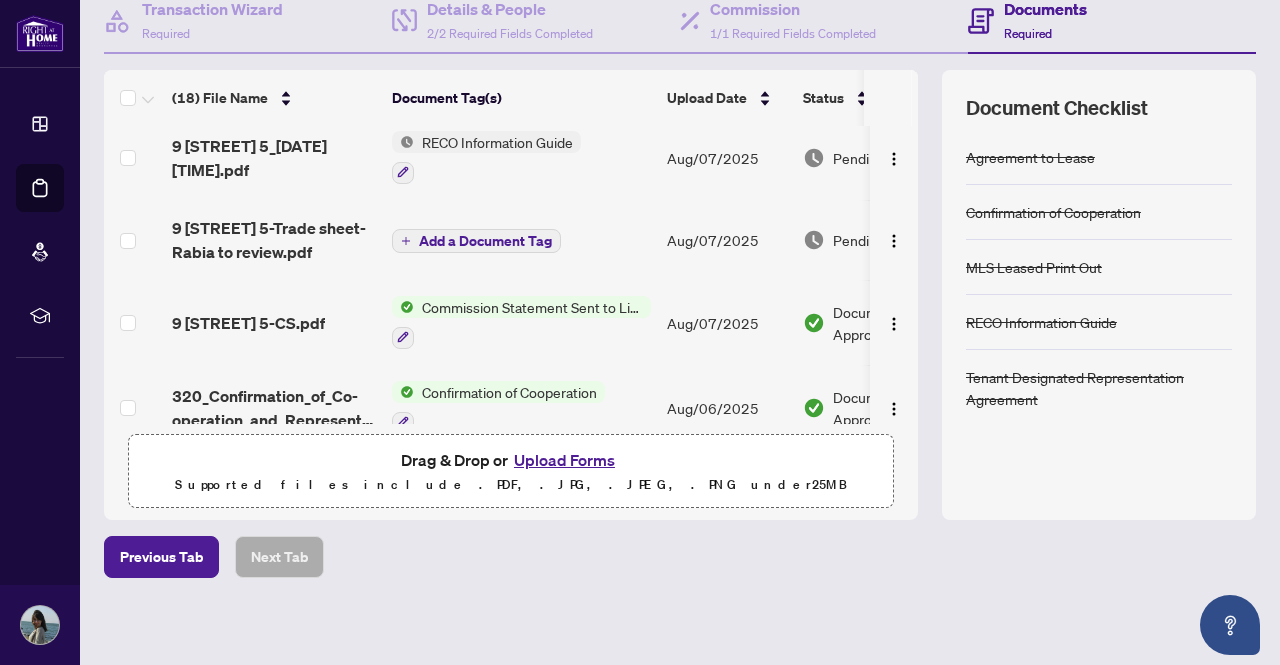 scroll, scrollTop: 0, scrollLeft: 0, axis: both 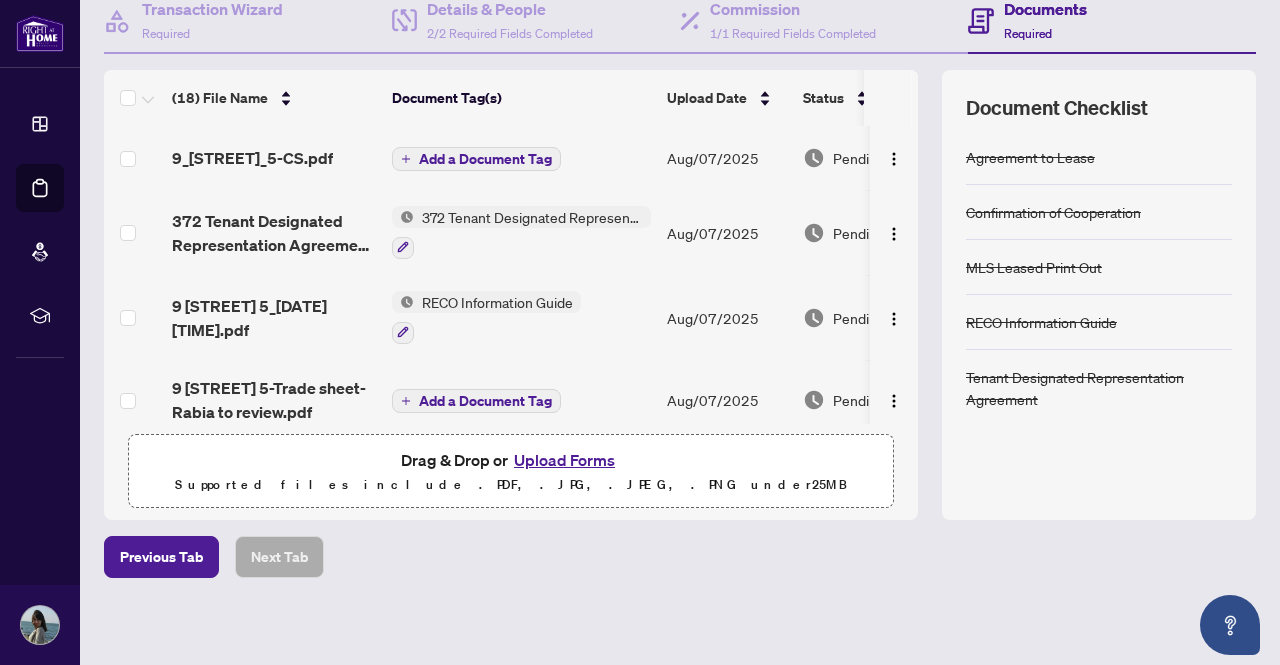click on "Add a Document Tag" at bounding box center [485, 159] 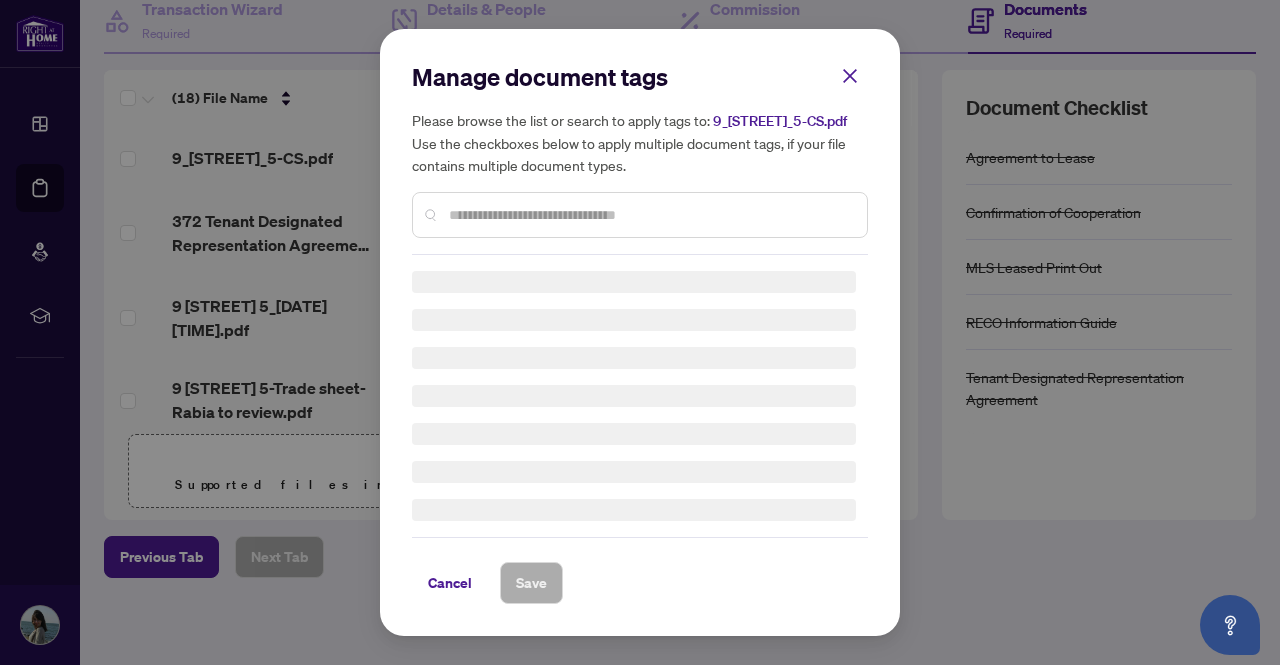 click at bounding box center [650, 215] 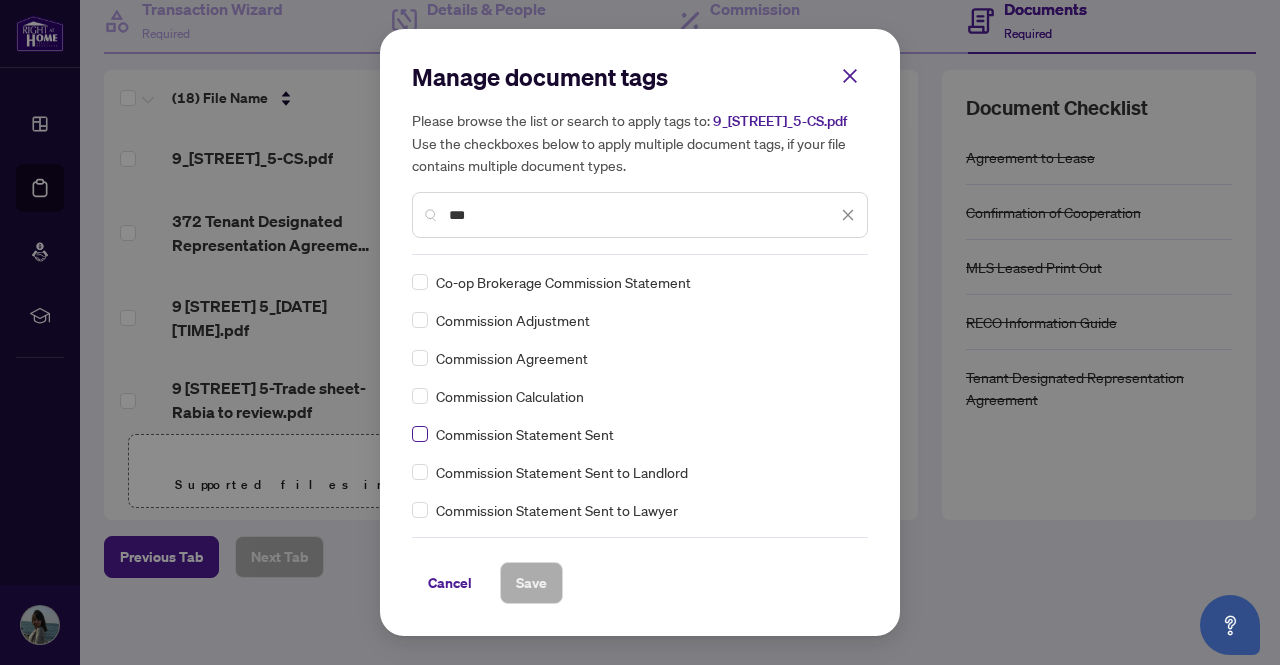 type on "***" 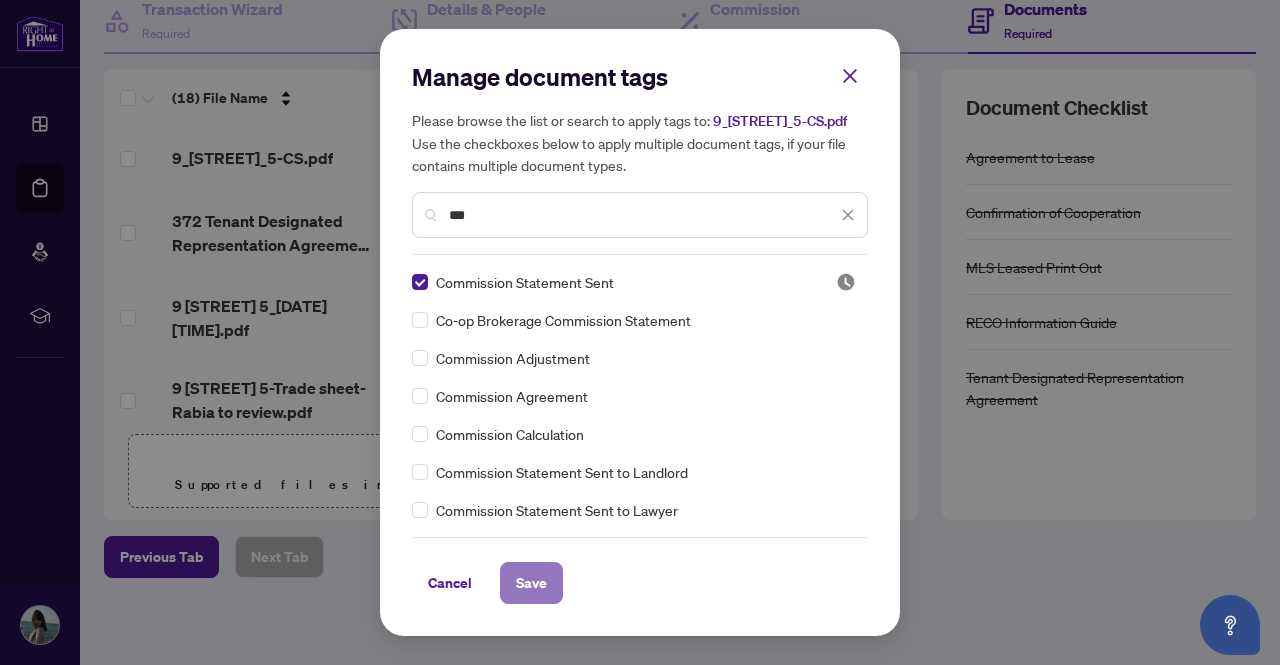 click on "Save" at bounding box center [531, 583] 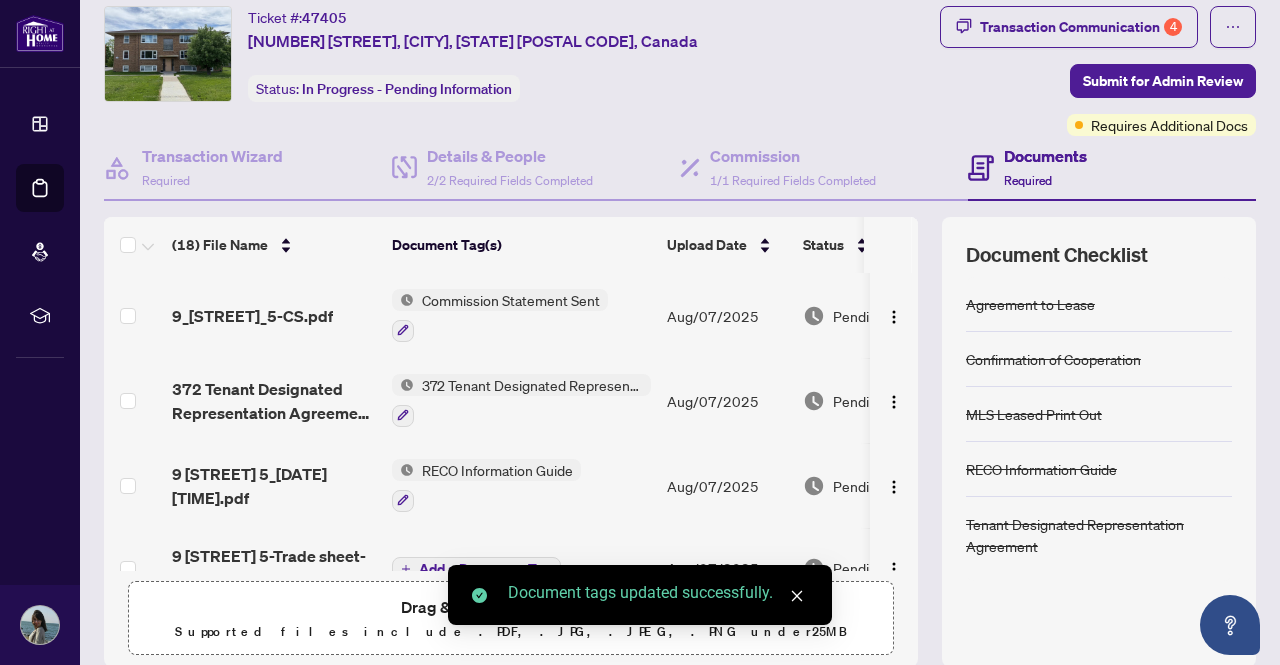 scroll, scrollTop: 52, scrollLeft: 0, axis: vertical 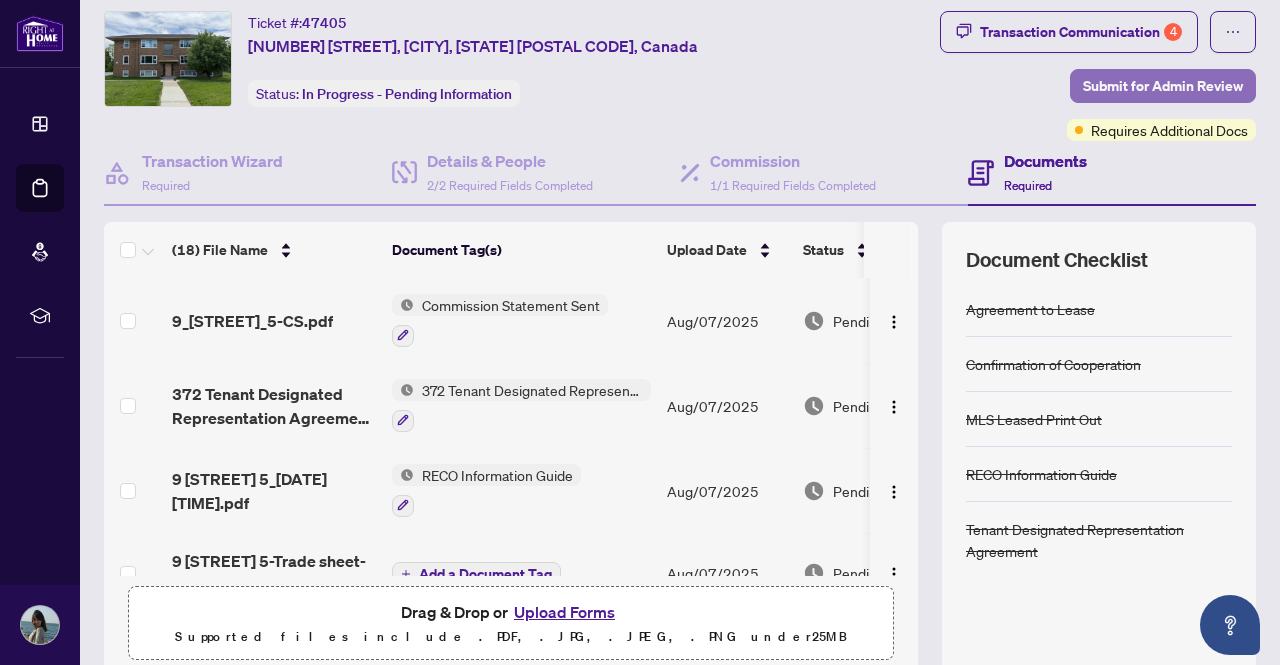 click on "Submit for Admin Review" at bounding box center [1163, 86] 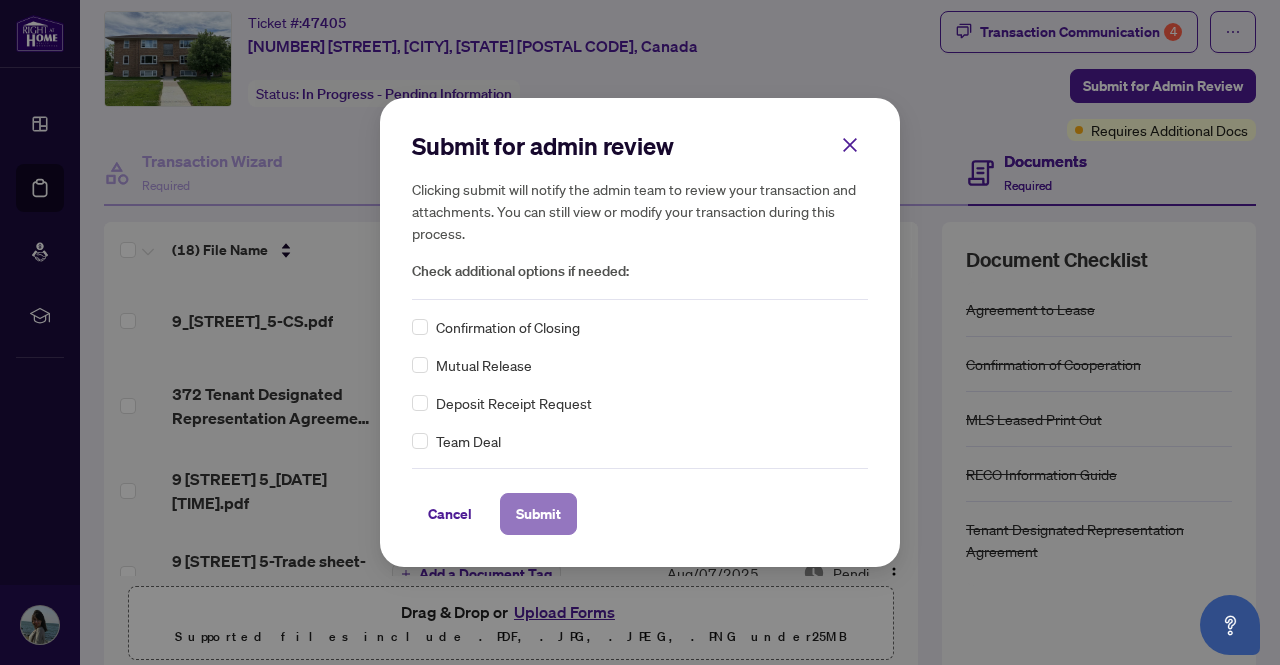 click on "Submit" at bounding box center [538, 514] 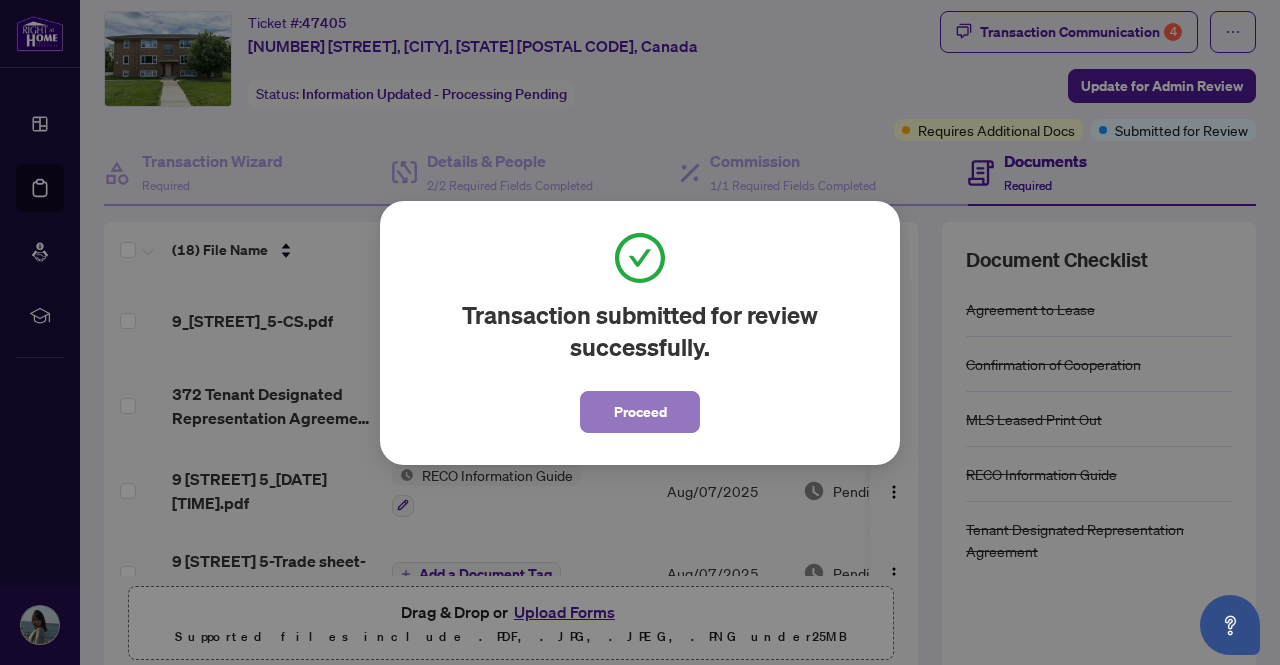 click on "Proceed" at bounding box center [640, 412] 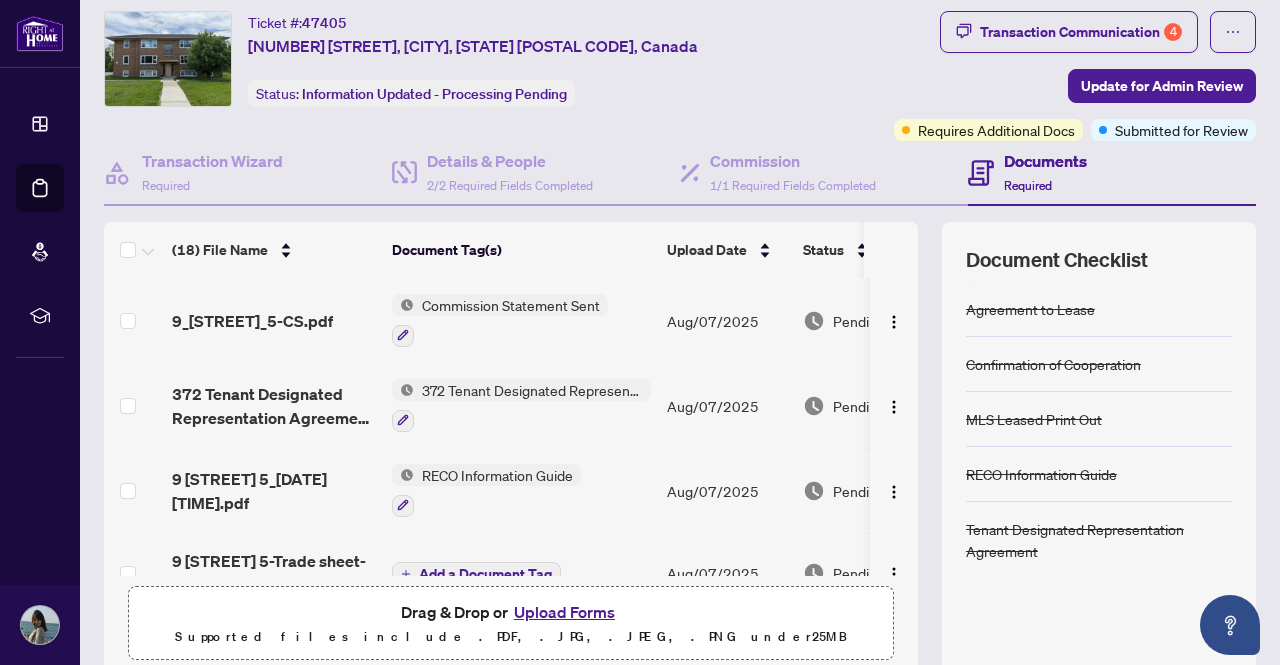 scroll, scrollTop: 0, scrollLeft: 0, axis: both 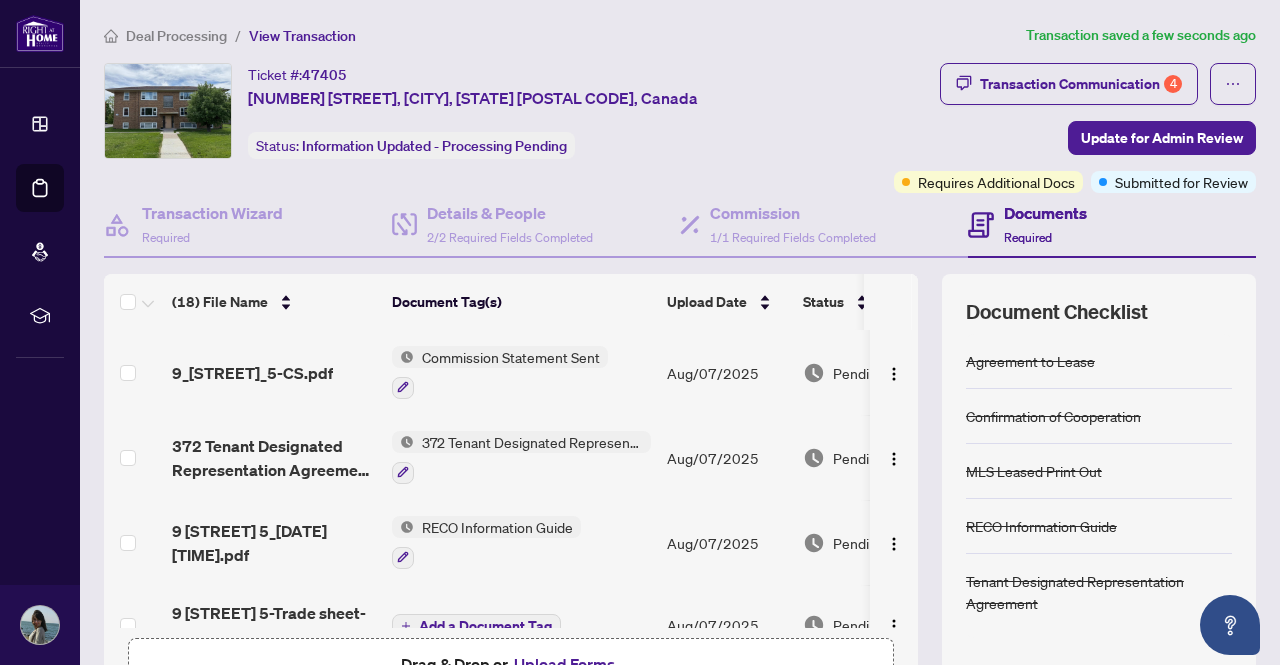 click on "Deal Processing" at bounding box center (176, 36) 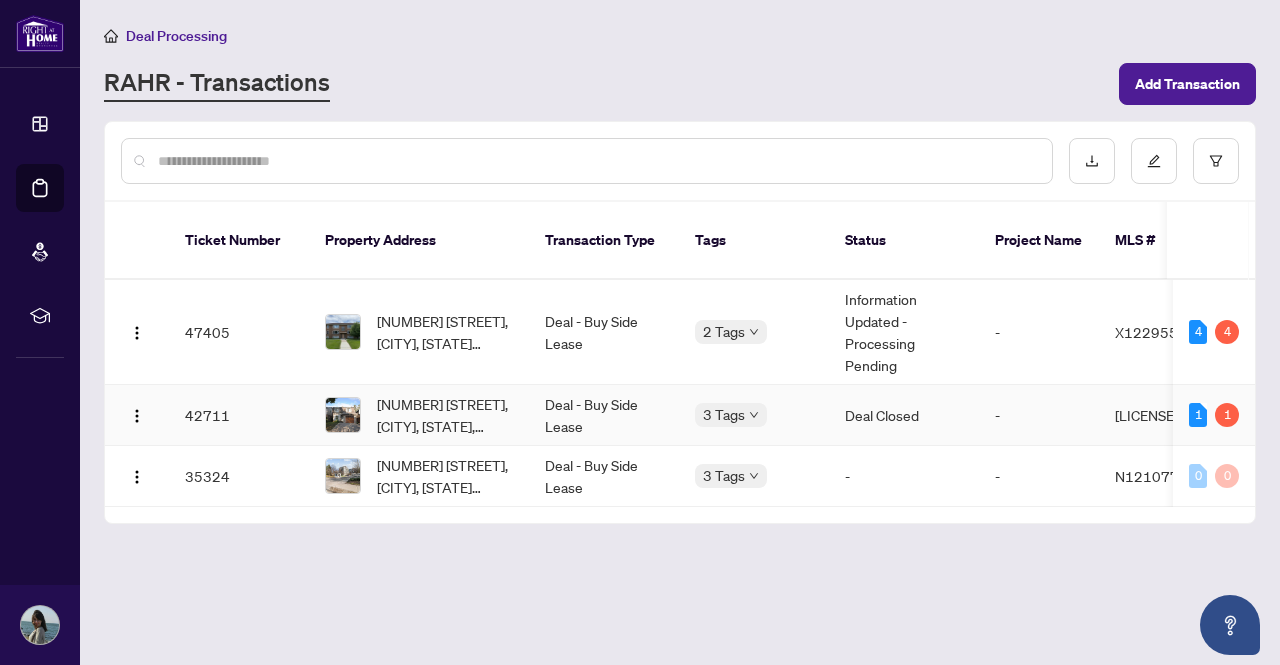 click on "Deal - Buy Side Lease" at bounding box center [604, 415] 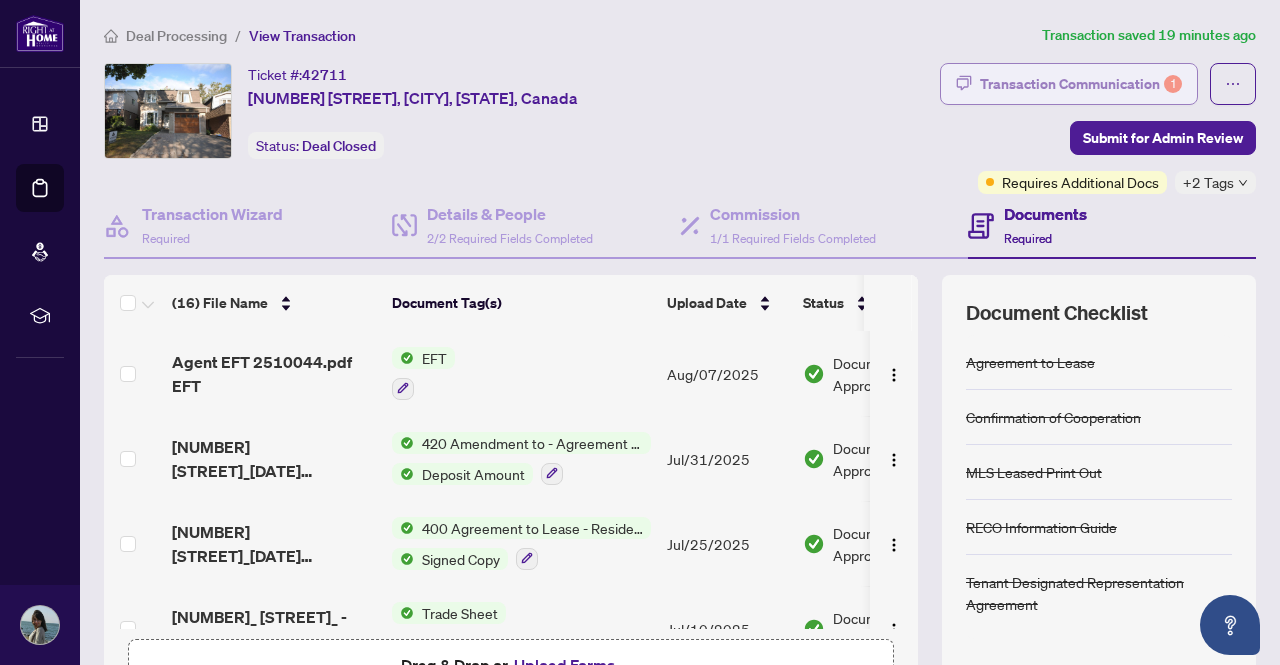 click on "Transaction Communication 1" at bounding box center [1081, 84] 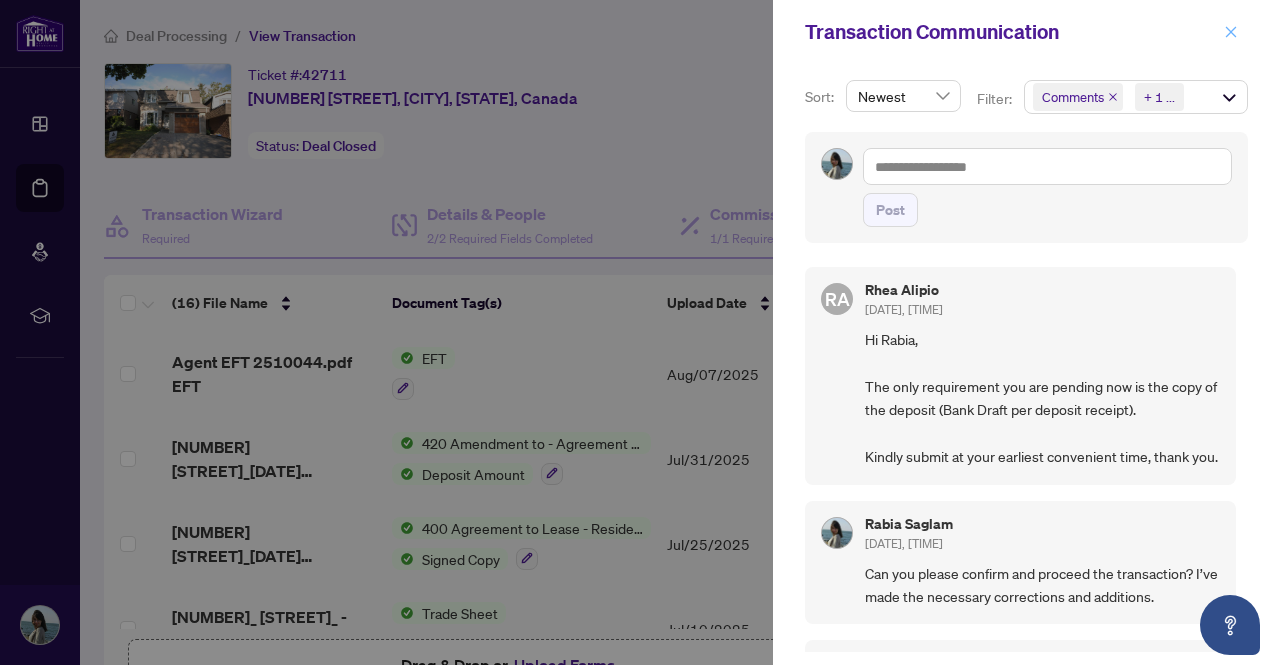 click at bounding box center (1231, 32) 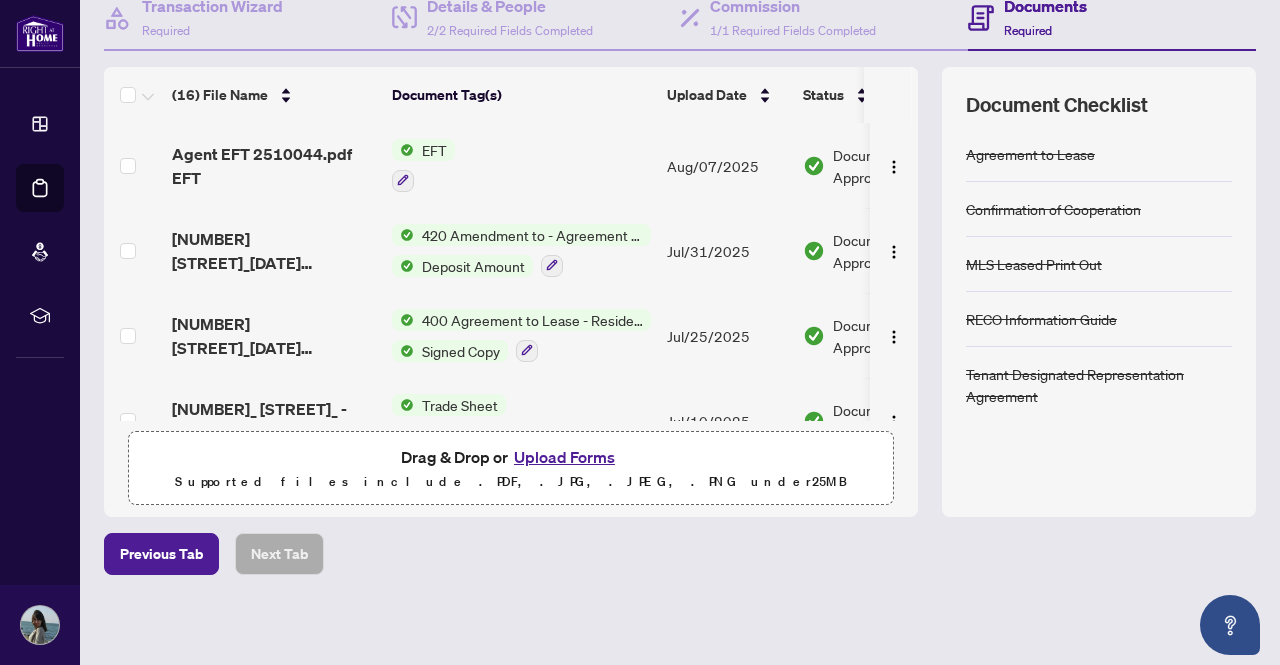 scroll, scrollTop: 0, scrollLeft: 0, axis: both 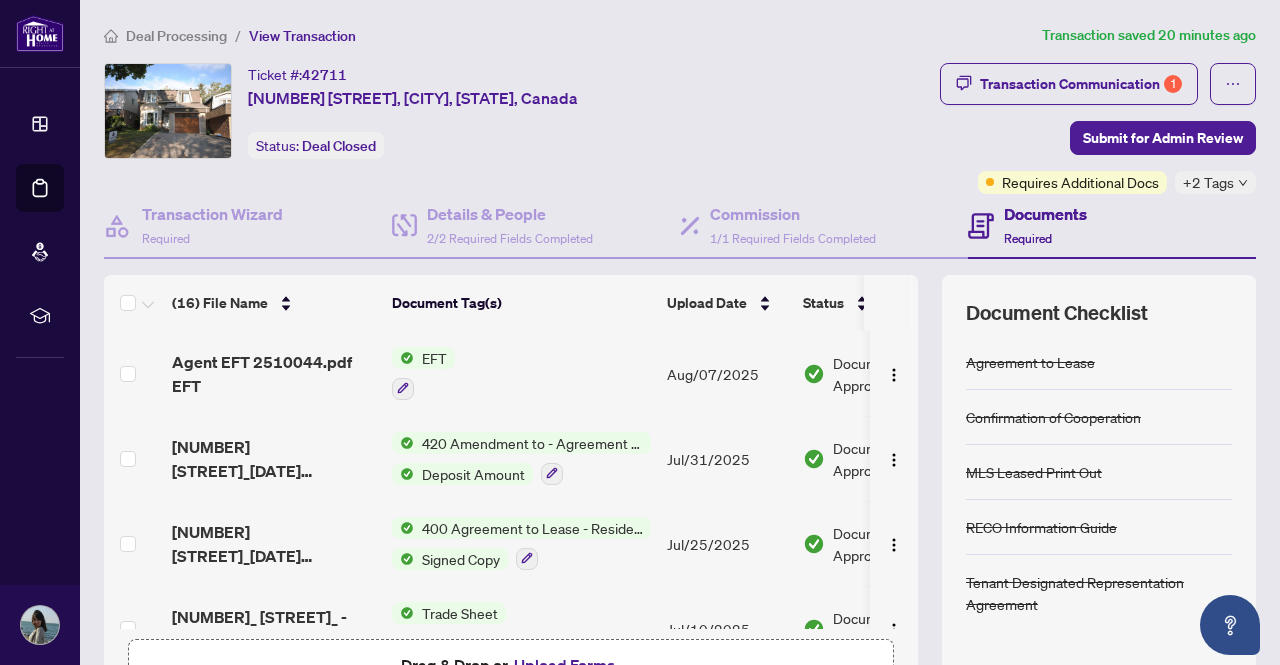 drag, startPoint x: 907, startPoint y: 347, endPoint x: 910, endPoint y: 336, distance: 11.401754 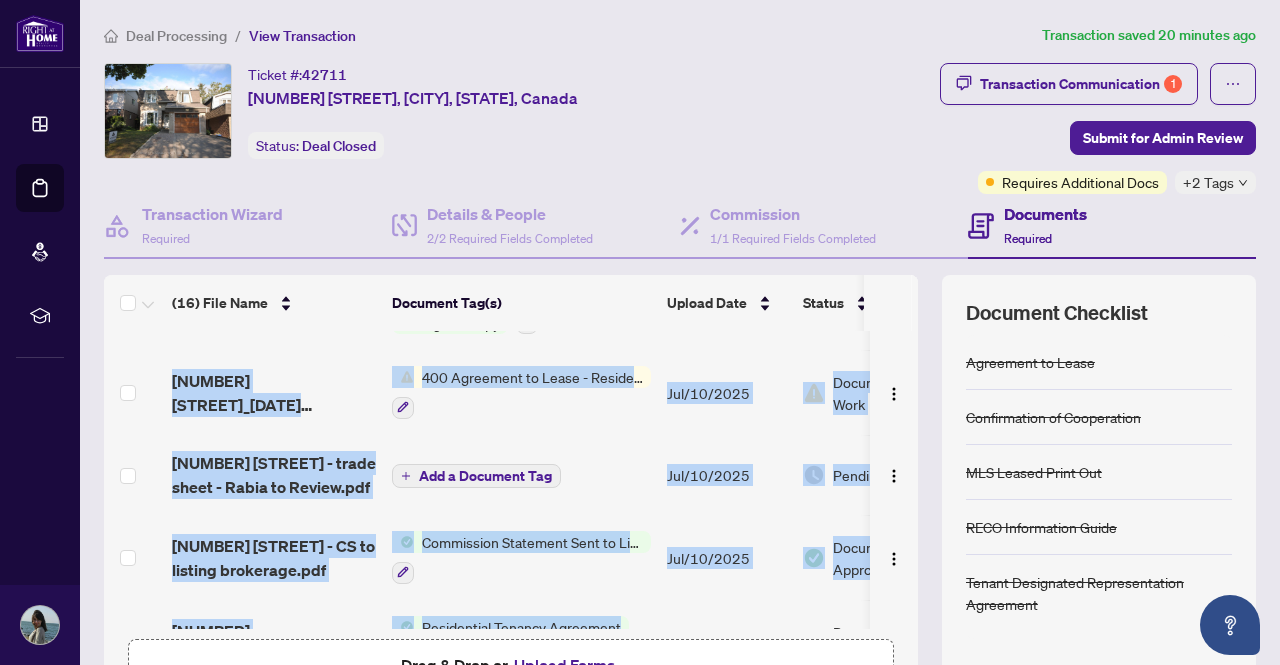 scroll, scrollTop: 444, scrollLeft: 0, axis: vertical 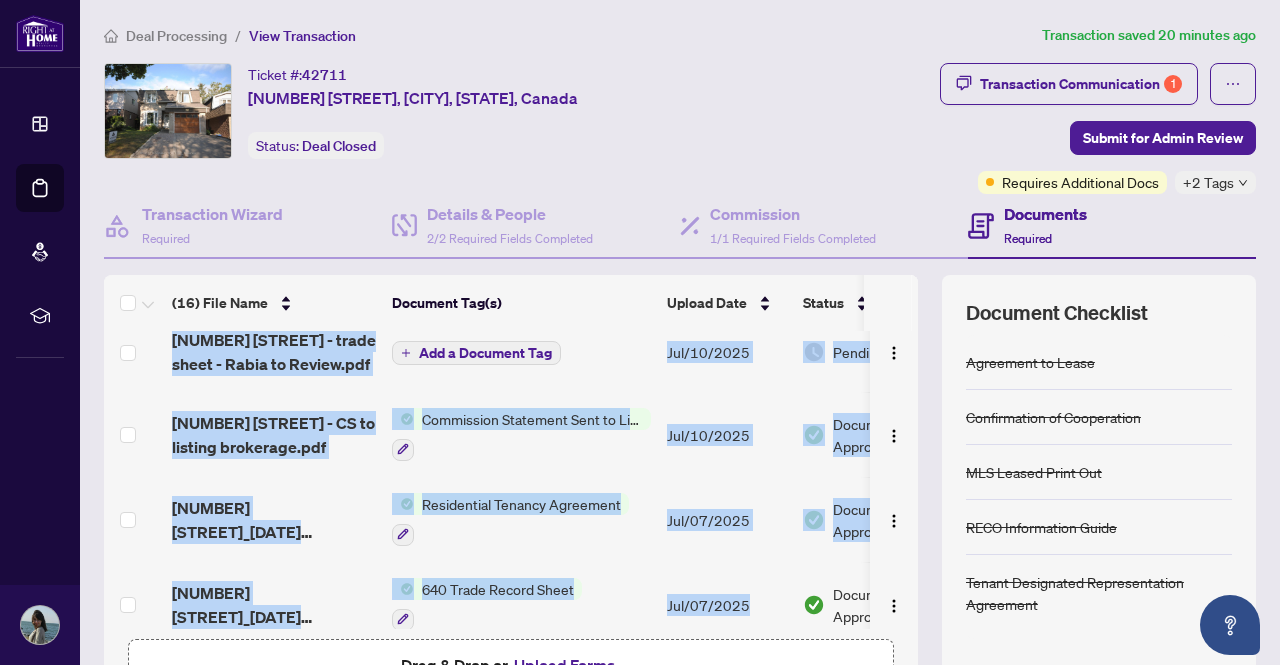 drag, startPoint x: 690, startPoint y: 617, endPoint x: 743, endPoint y: 590, distance: 59.48109 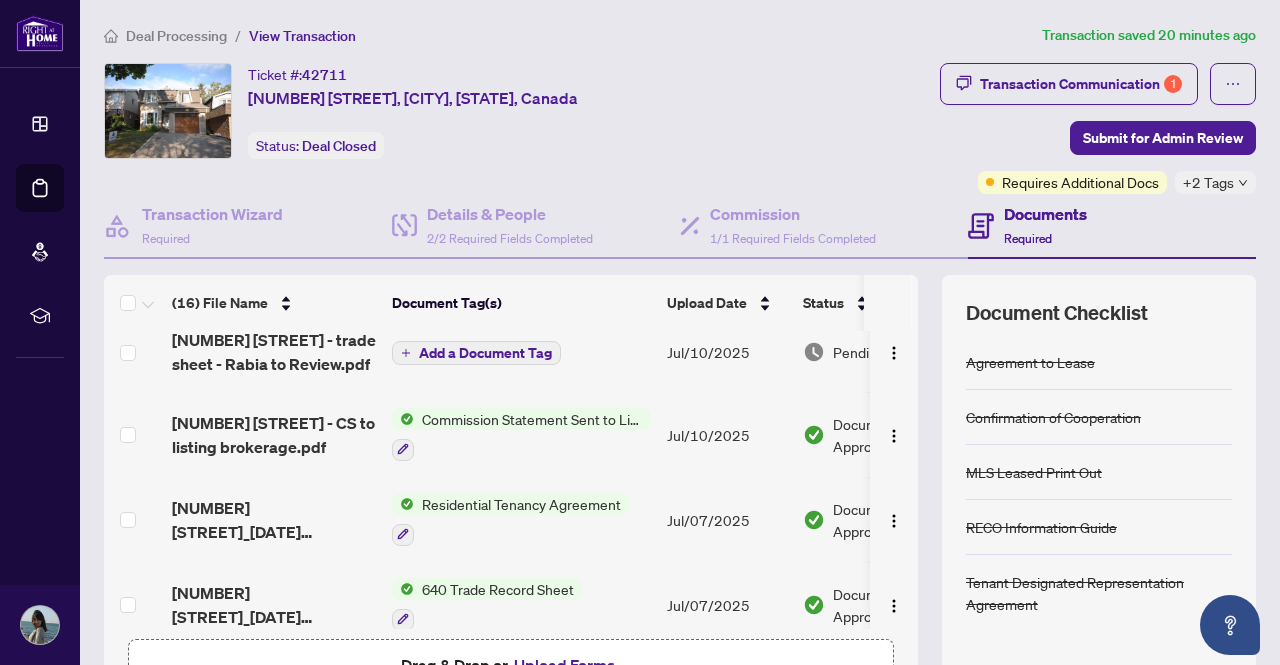 click on "Deal Processing" at bounding box center [176, 36] 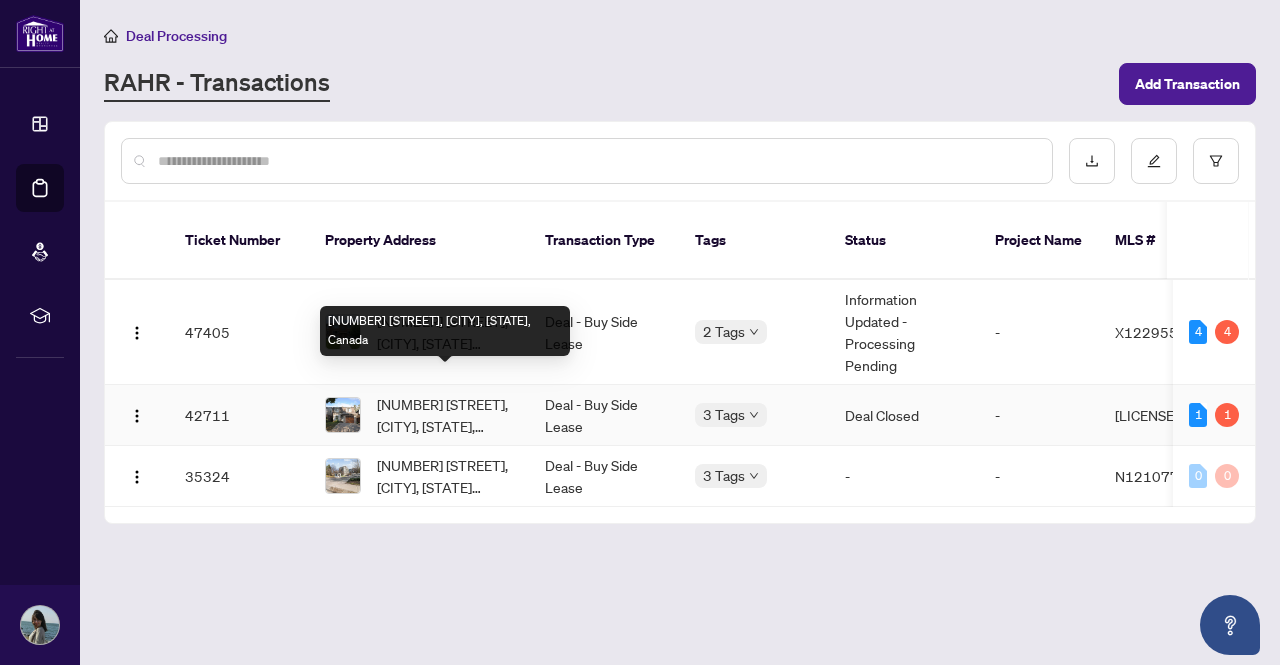 click on "[NUMBER] [STREET], [CITY], [STATE], Canada" at bounding box center (445, 415) 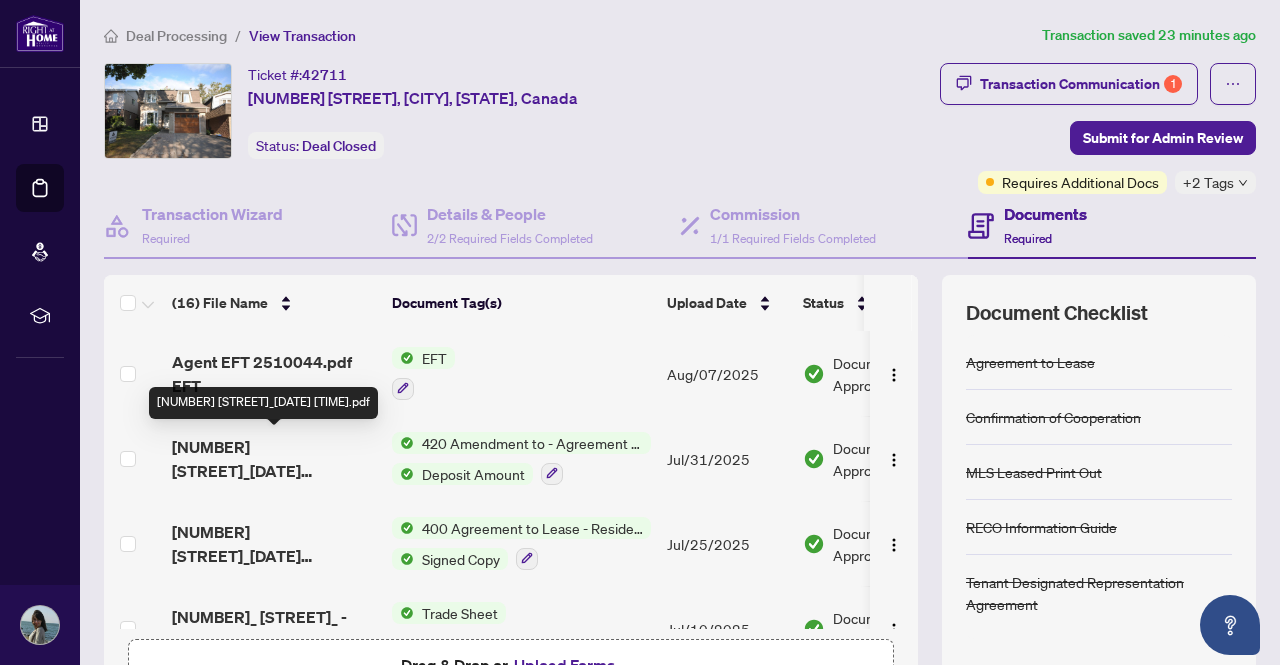 click on "[NUMBER] [STREET]_[DATE] [TIME].pdf" at bounding box center [274, 459] 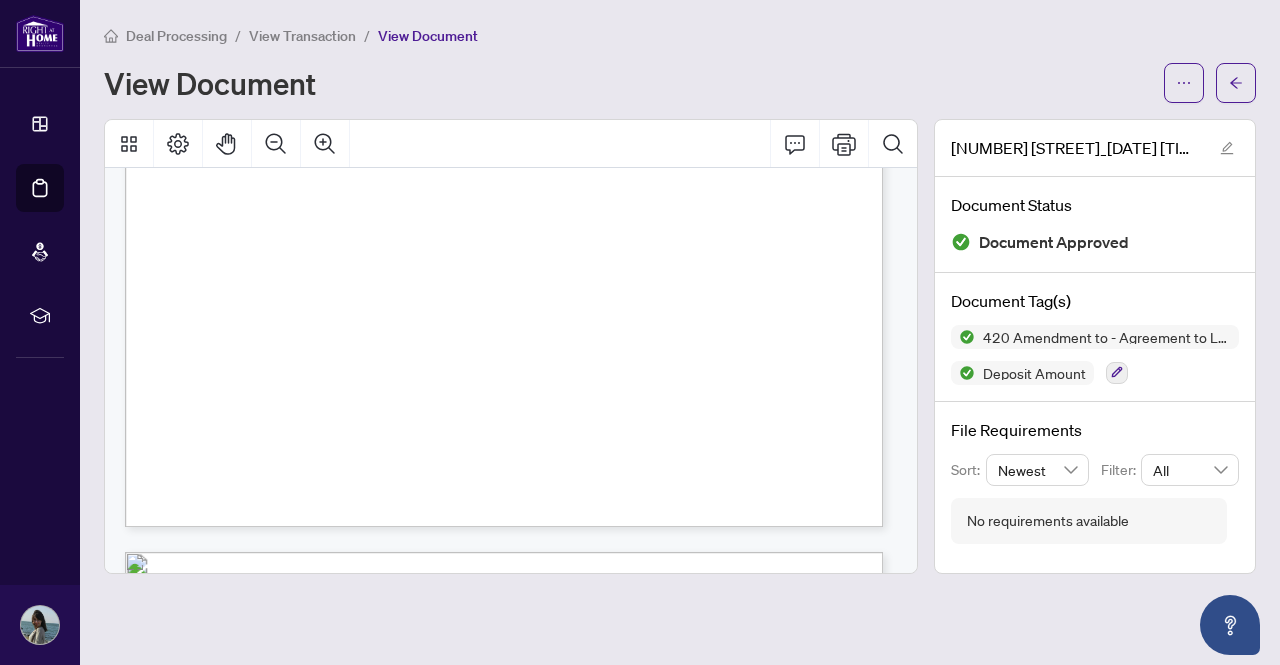 scroll, scrollTop: 658, scrollLeft: 0, axis: vertical 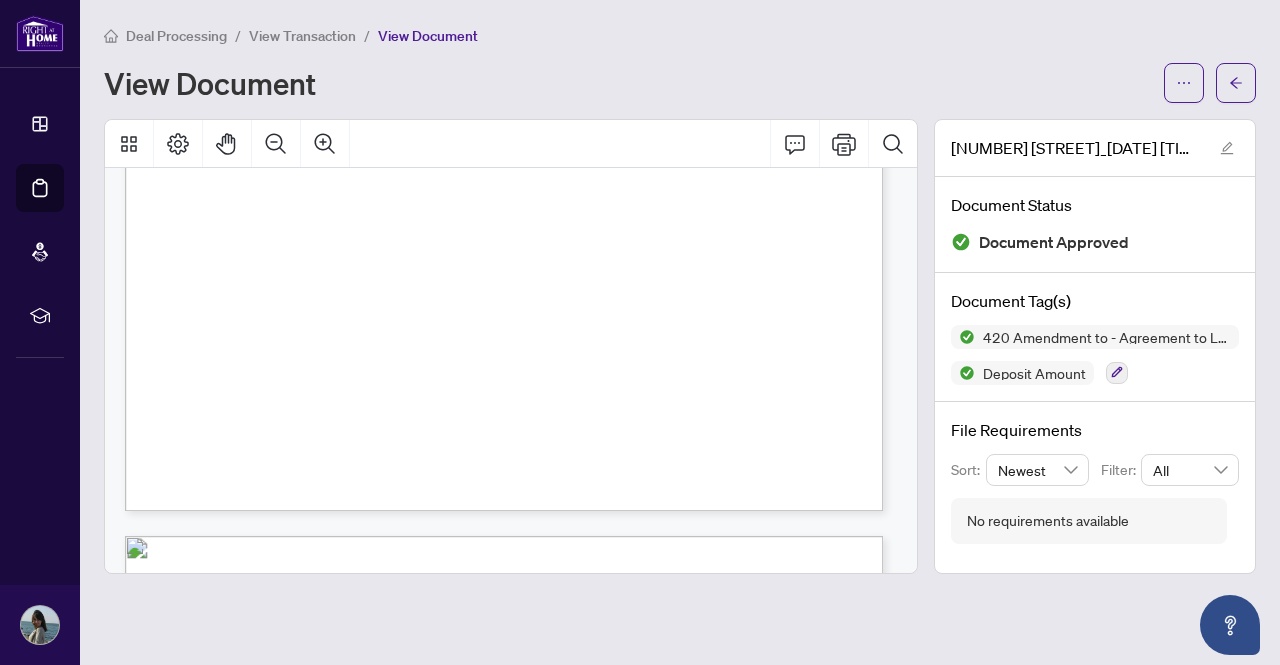 click on "Deal Processing" at bounding box center [176, 36] 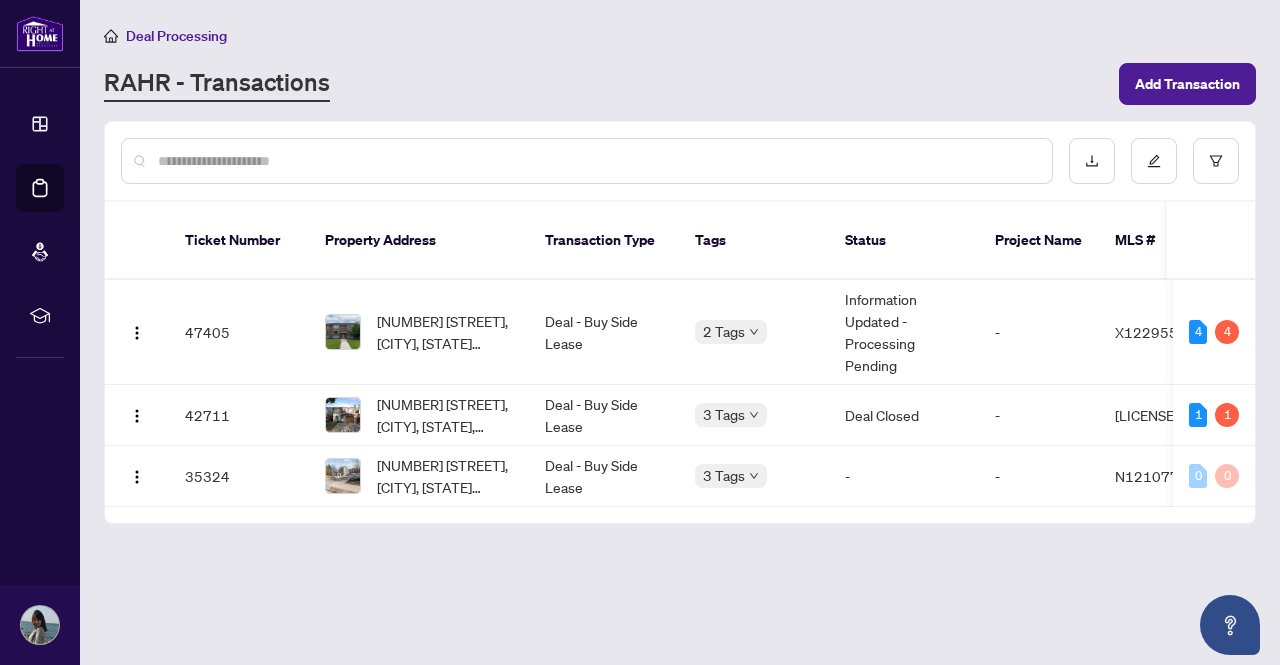 scroll, scrollTop: 0, scrollLeft: 0, axis: both 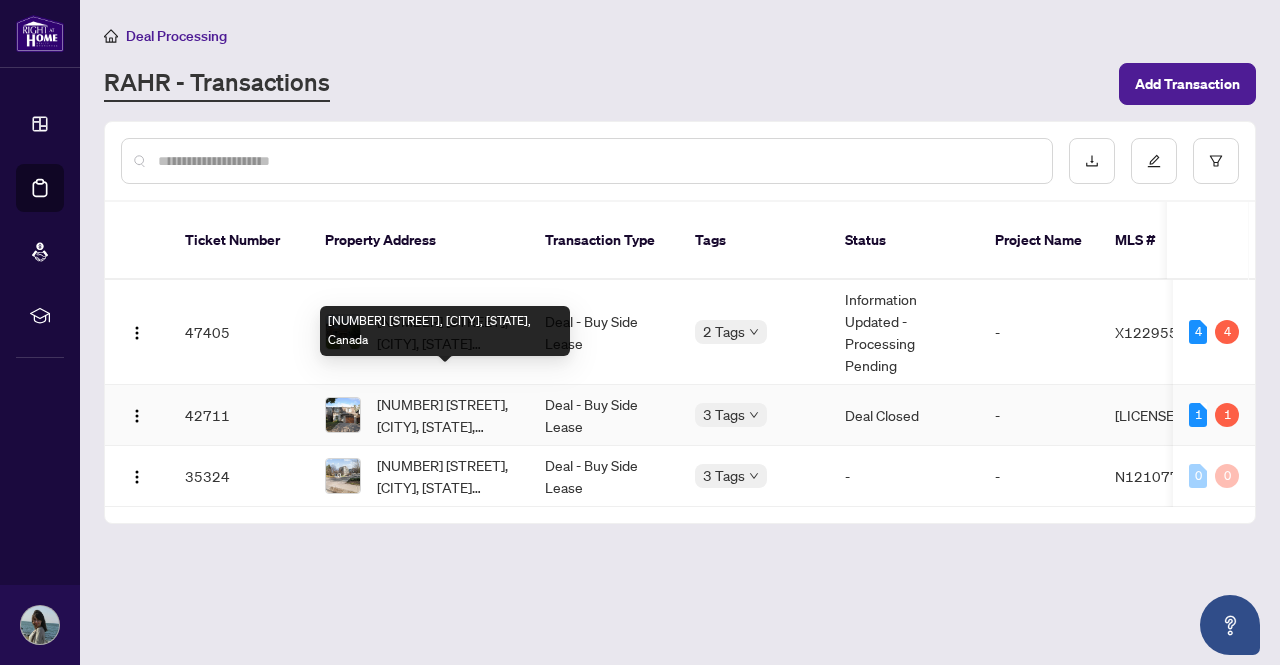 click on "[NUMBER] [STREET], [CITY], [STATE], Canada" at bounding box center [445, 415] 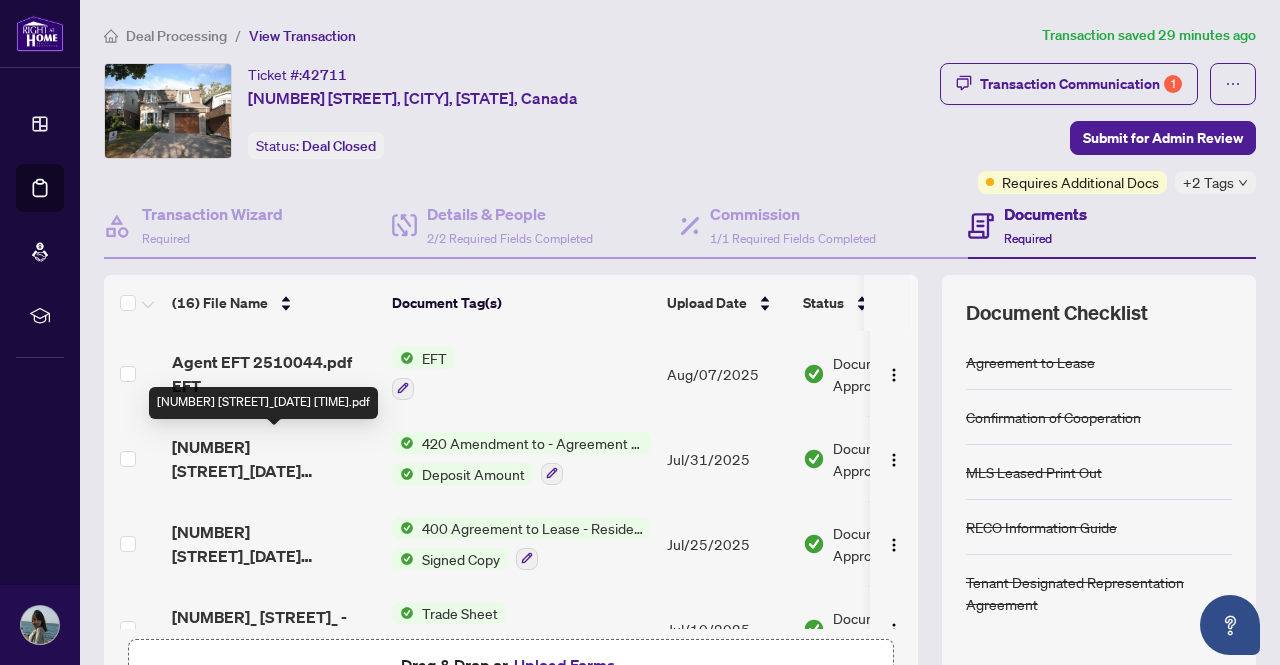 click on "[NUMBER] [STREET]_[DATE] [TIME].pdf" at bounding box center [274, 459] 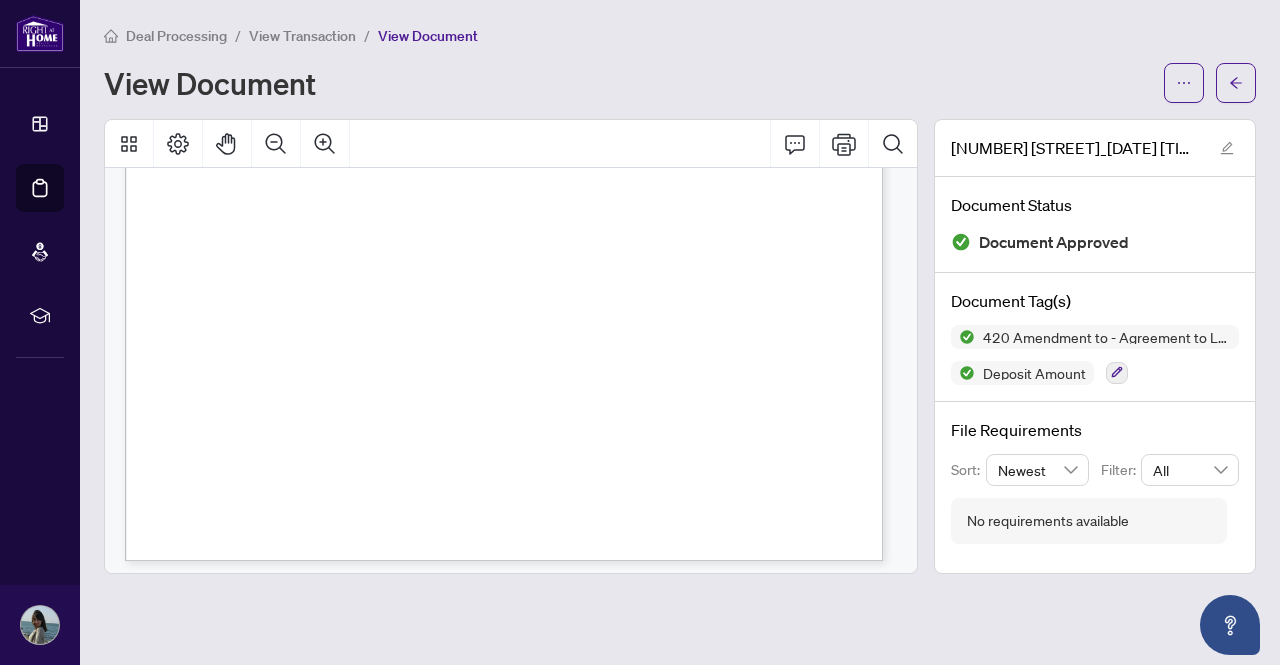 scroll, scrollTop: 639, scrollLeft: 0, axis: vertical 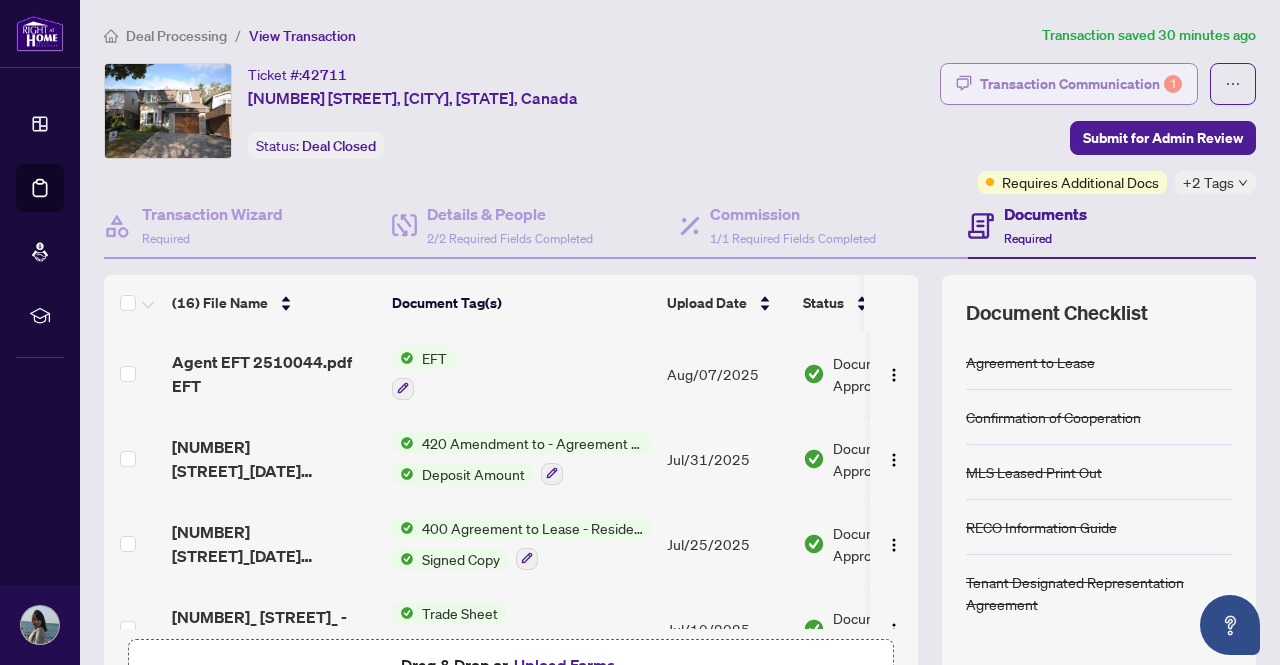 click on "Transaction Communication 1" at bounding box center [1081, 84] 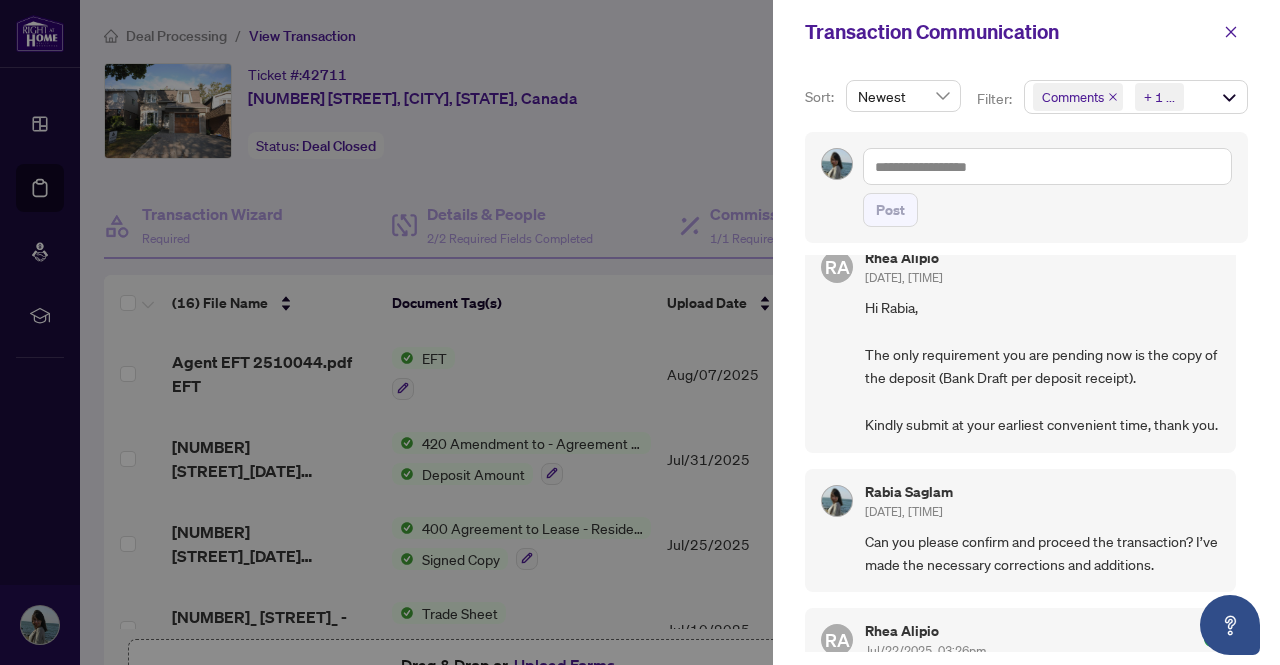 scroll, scrollTop: 0, scrollLeft: 0, axis: both 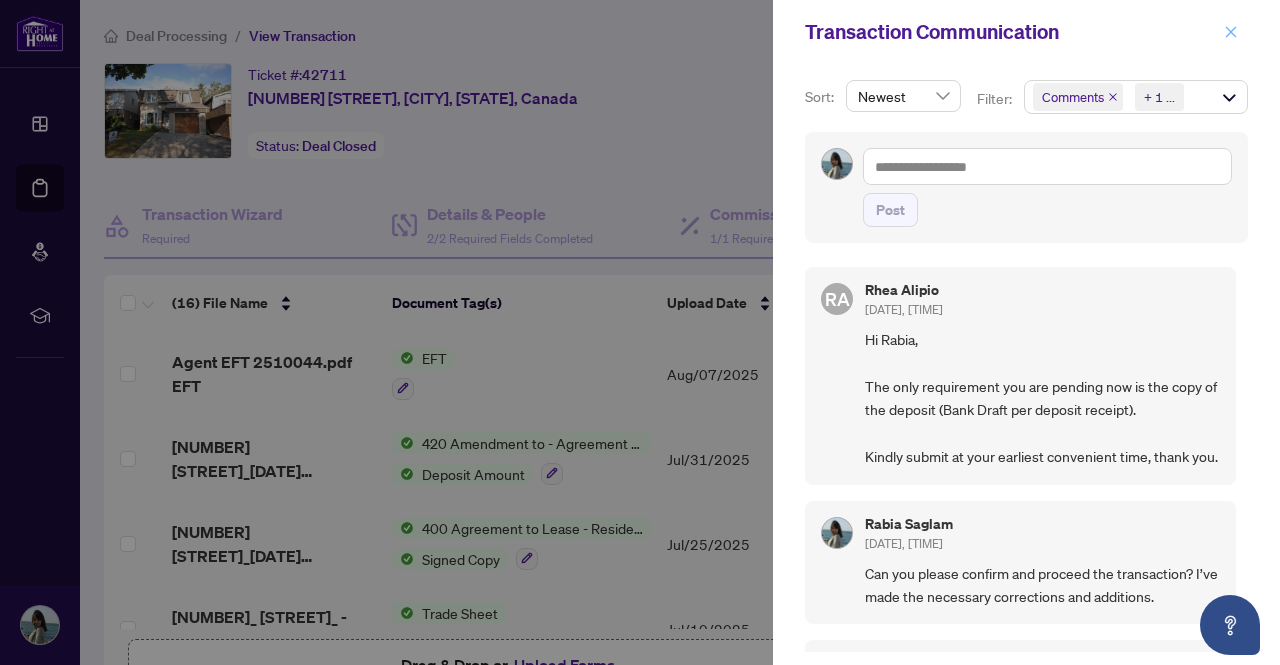 click at bounding box center (1231, 32) 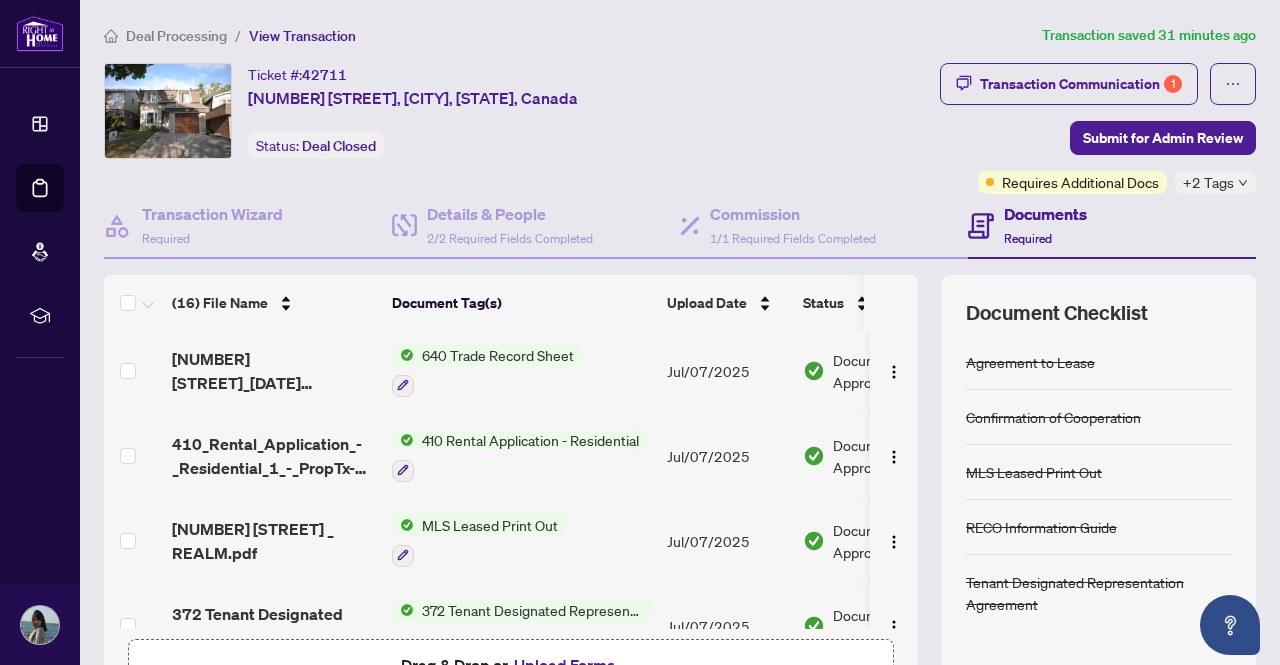 scroll, scrollTop: 740, scrollLeft: 0, axis: vertical 